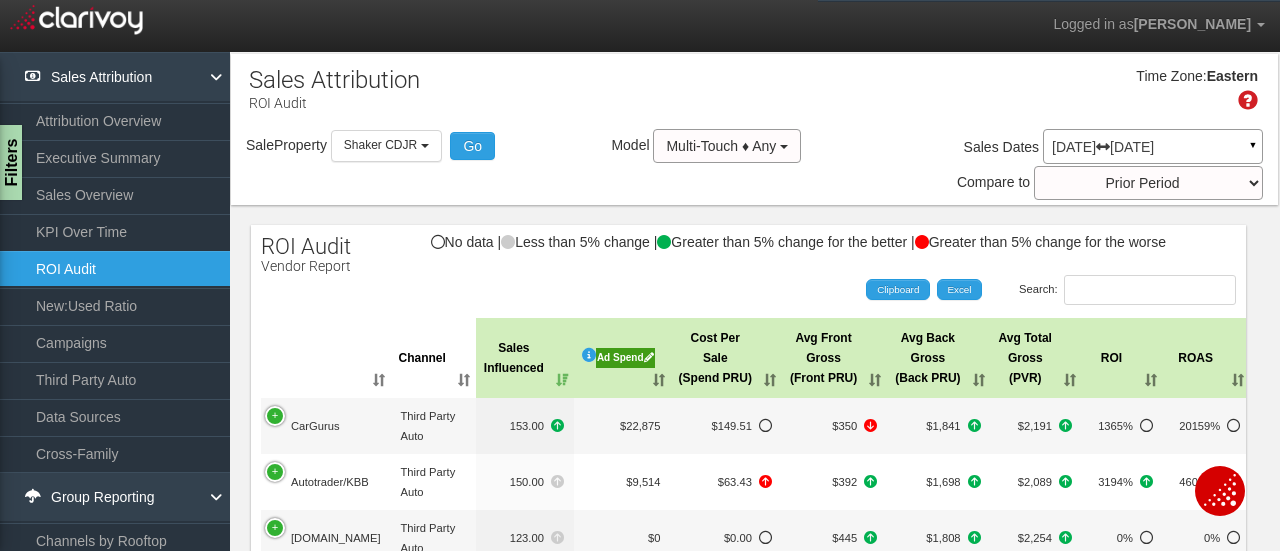 scroll, scrollTop: 52, scrollLeft: 0, axis: vertical 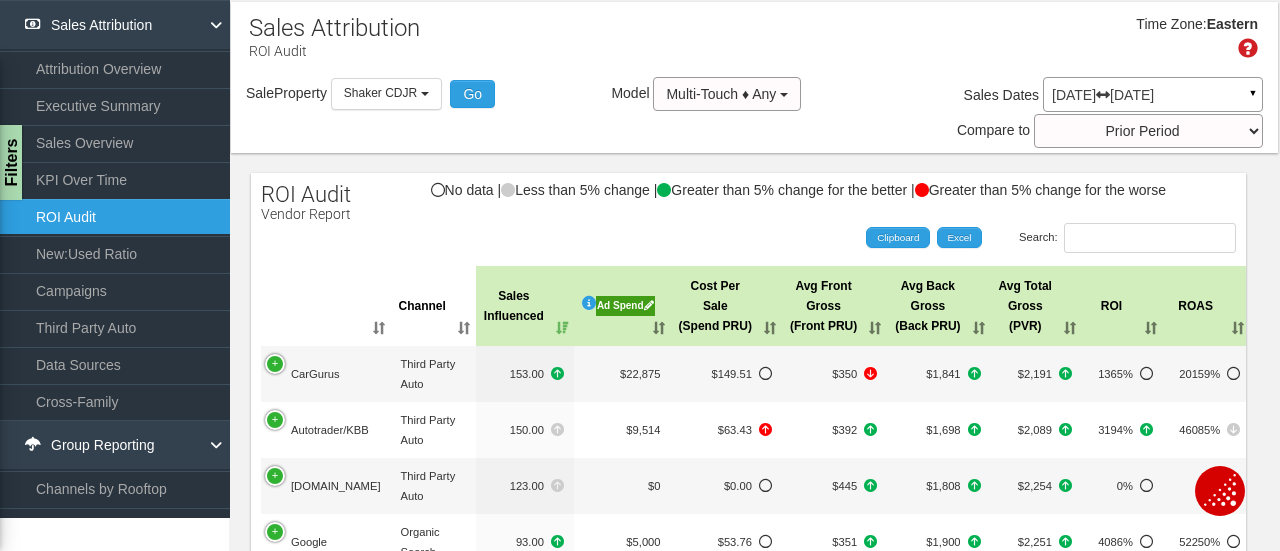 click on "Ad Spend" at bounding box center [625, 306] 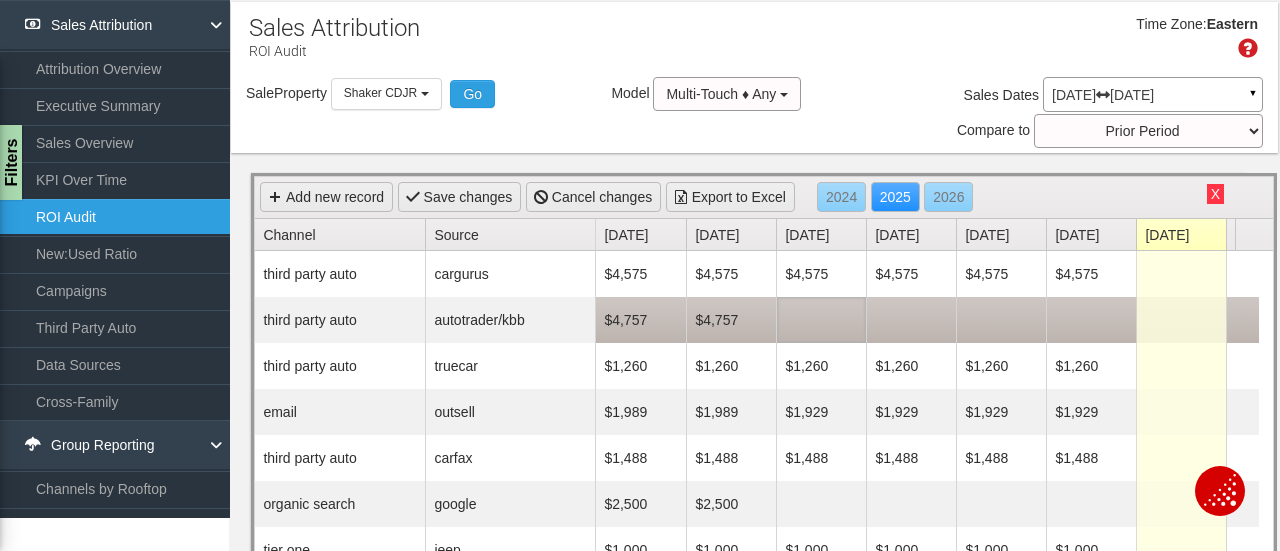 scroll, scrollTop: 0, scrollLeft: 0, axis: both 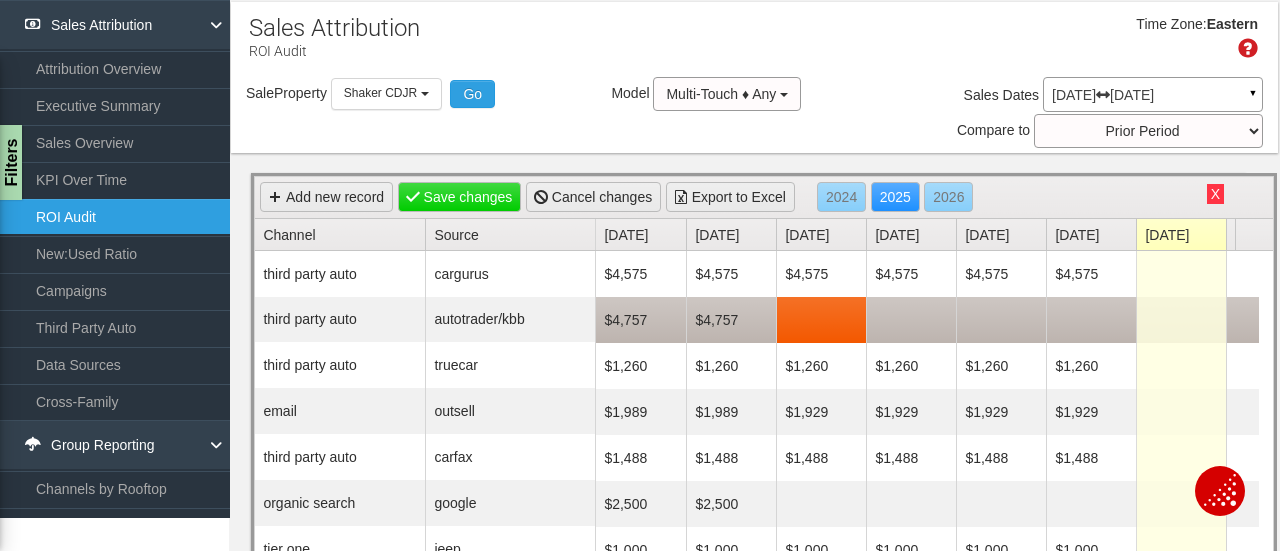 click on "$4,757" at bounding box center (641, 320) 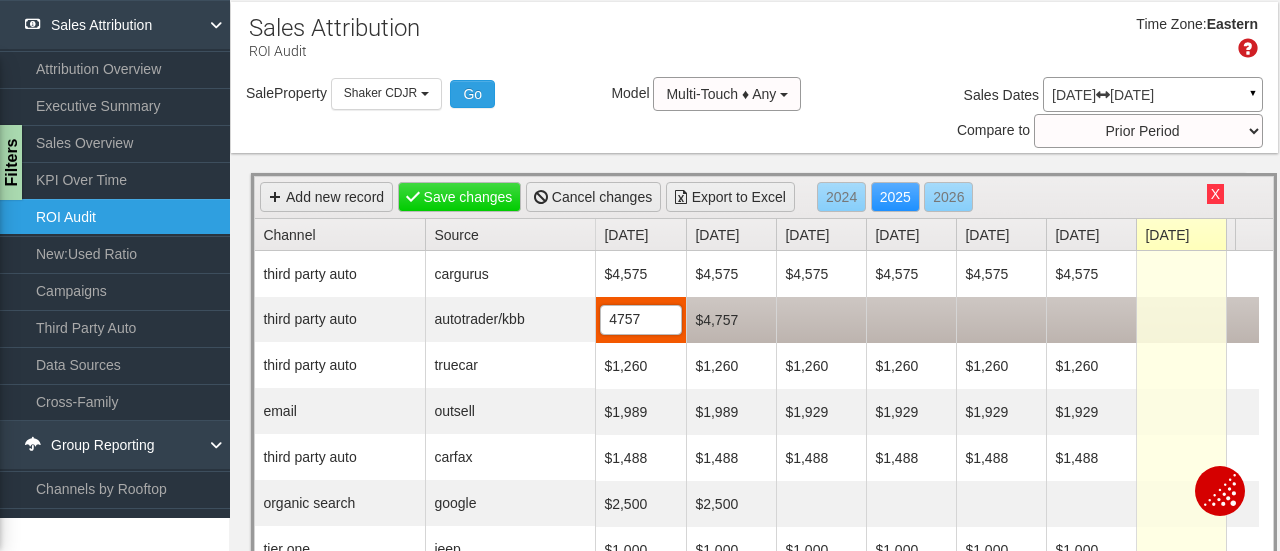 click on "4757" at bounding box center [641, 320] 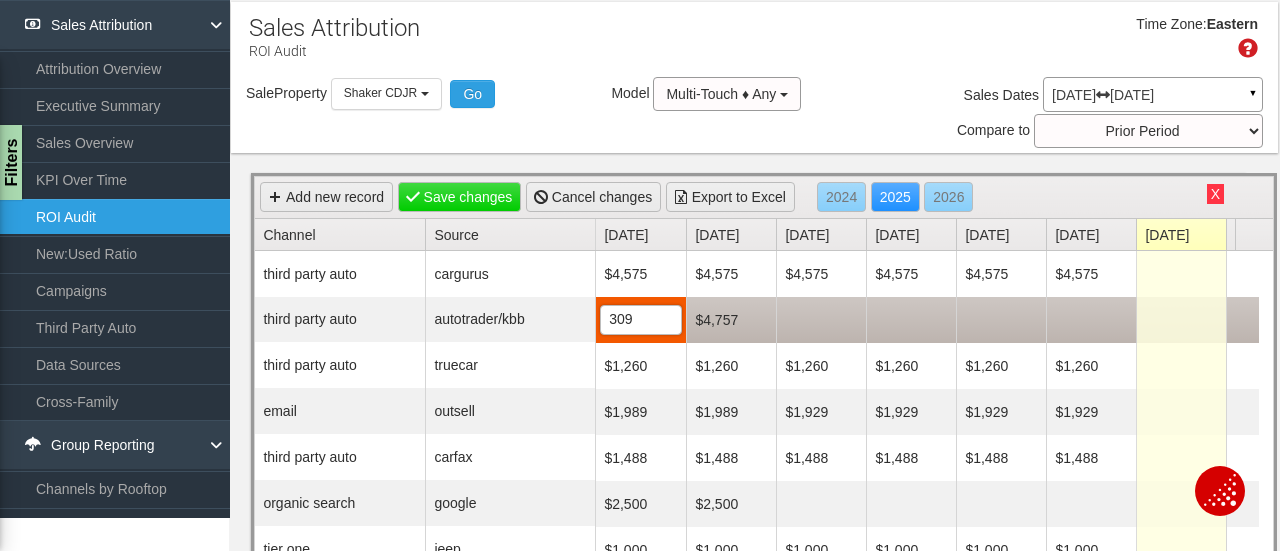 type on "3094" 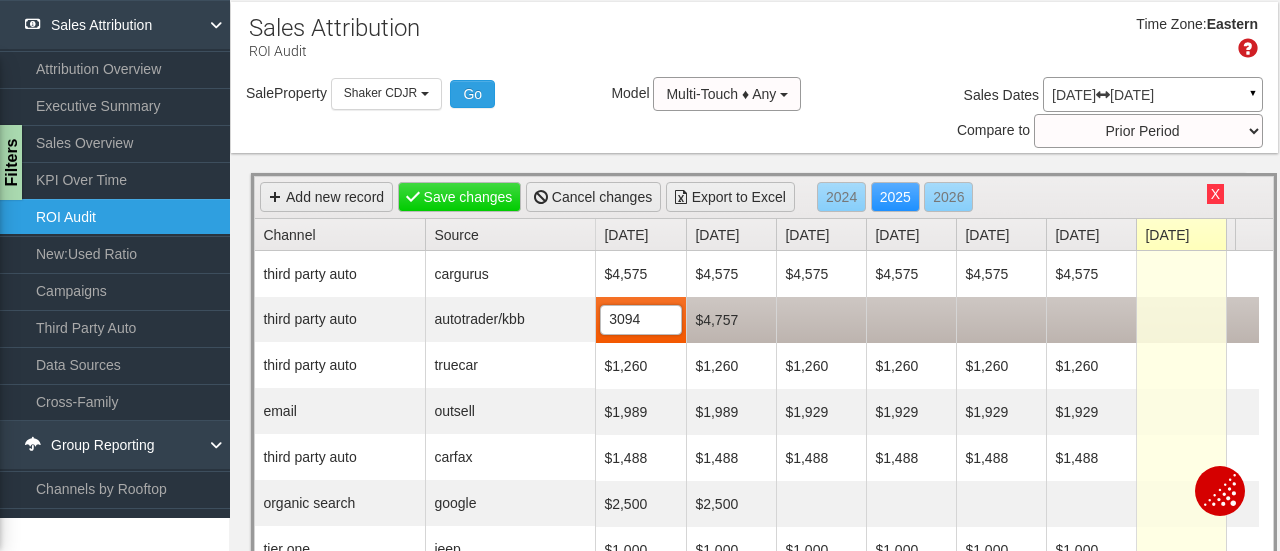 click on "$4,757" at bounding box center [731, 320] 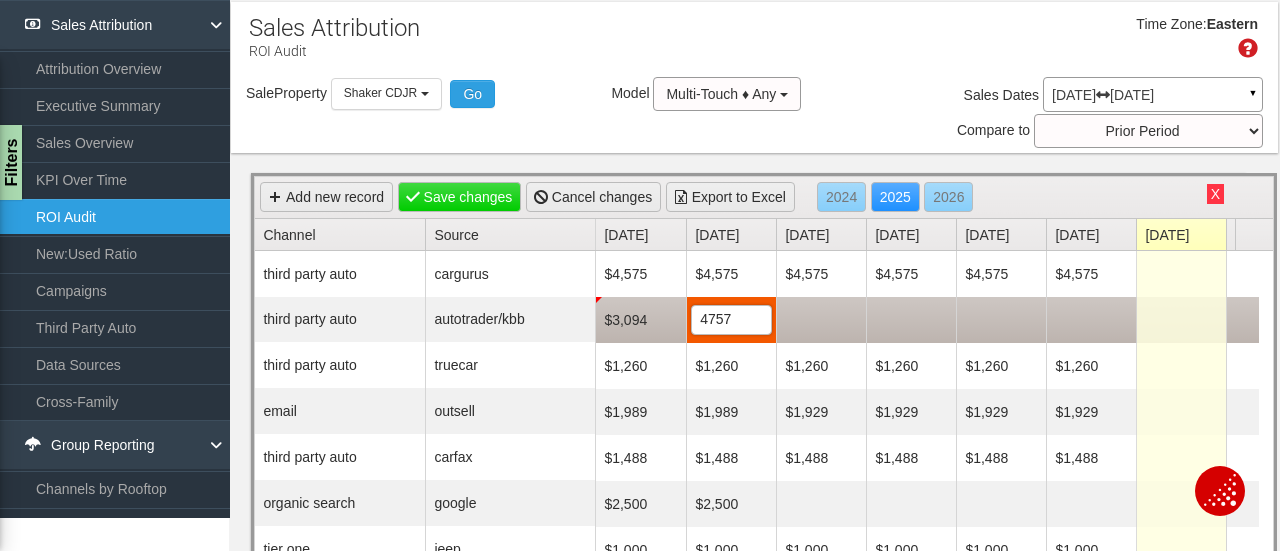 click on "4757" at bounding box center [731, 320] 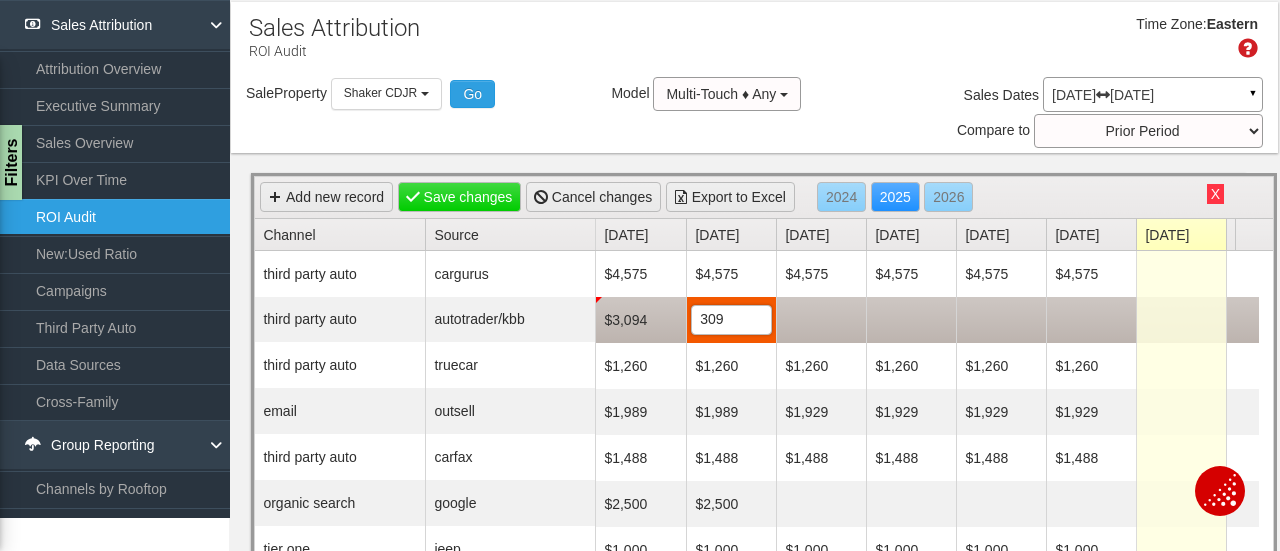 type on "3094" 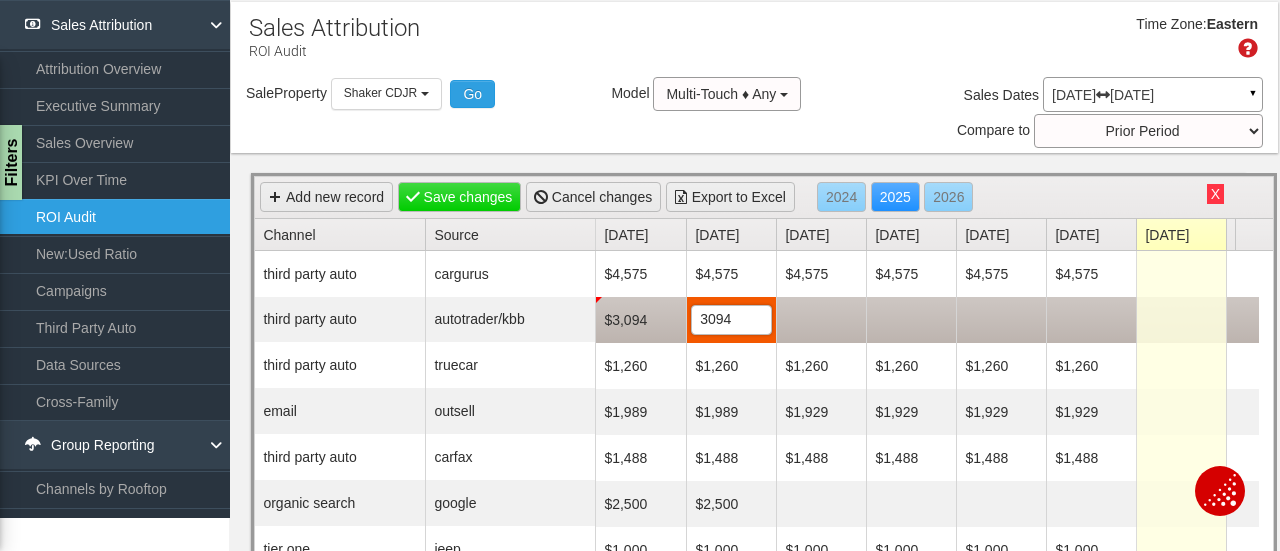 click on "3094" at bounding box center [731, 320] 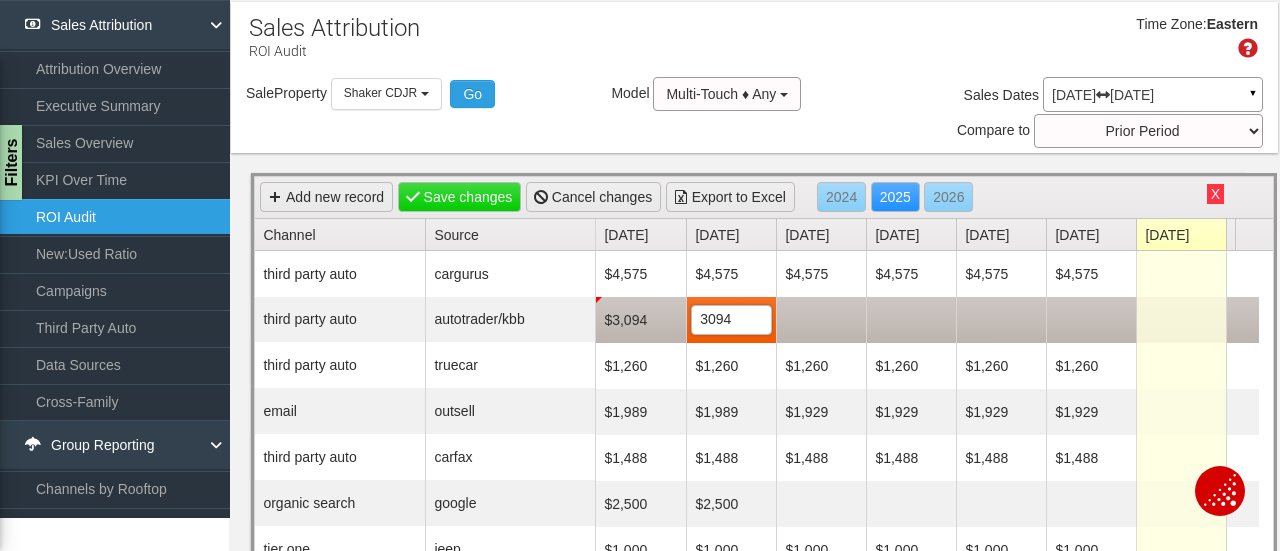 click at bounding box center [821, 320] 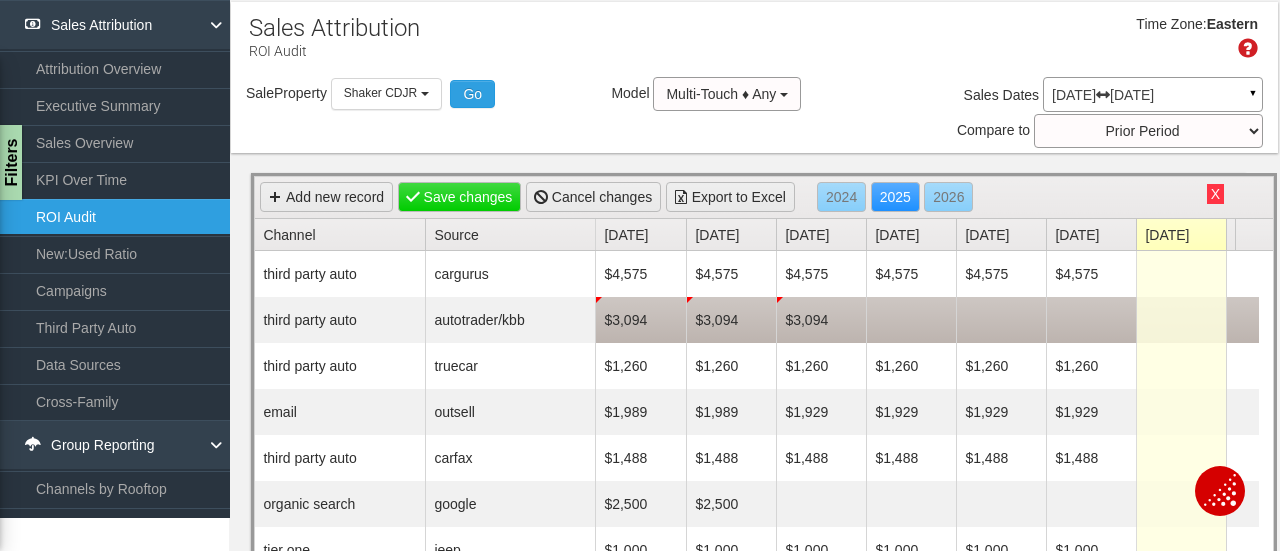 scroll, scrollTop: 0, scrollLeft: 0, axis: both 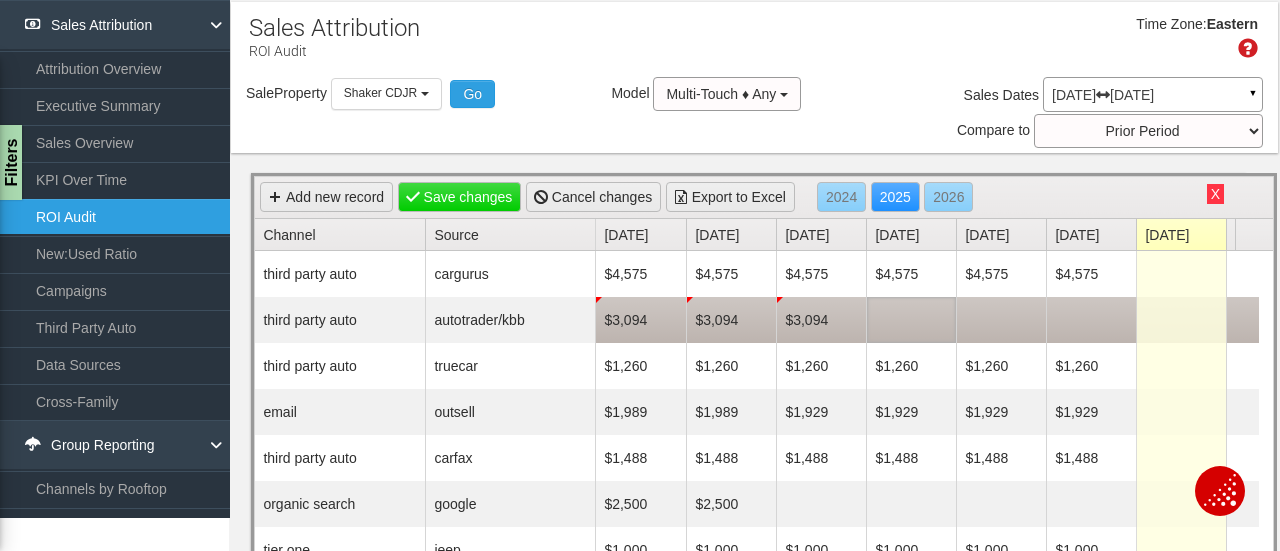 click at bounding box center (911, 320) 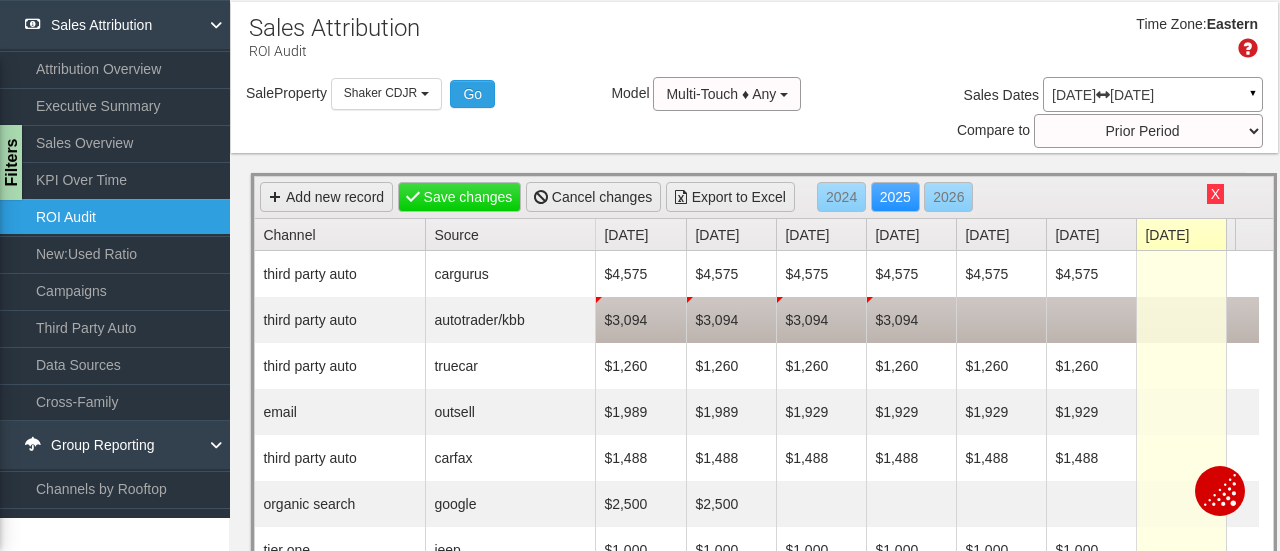 scroll, scrollTop: 0, scrollLeft: 0, axis: both 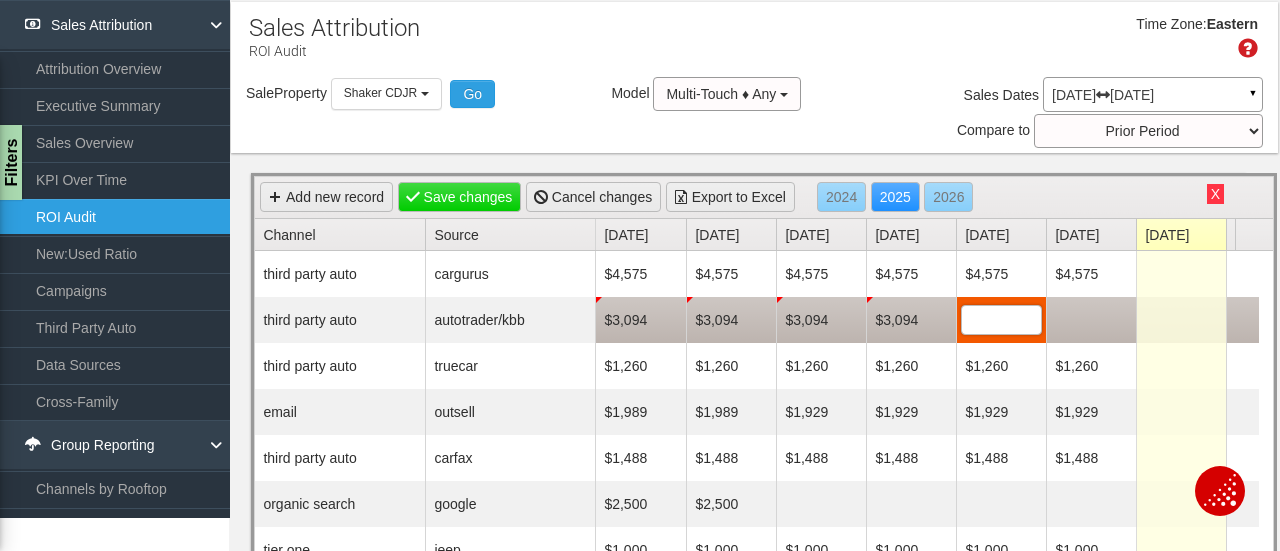 click at bounding box center [1001, 320] 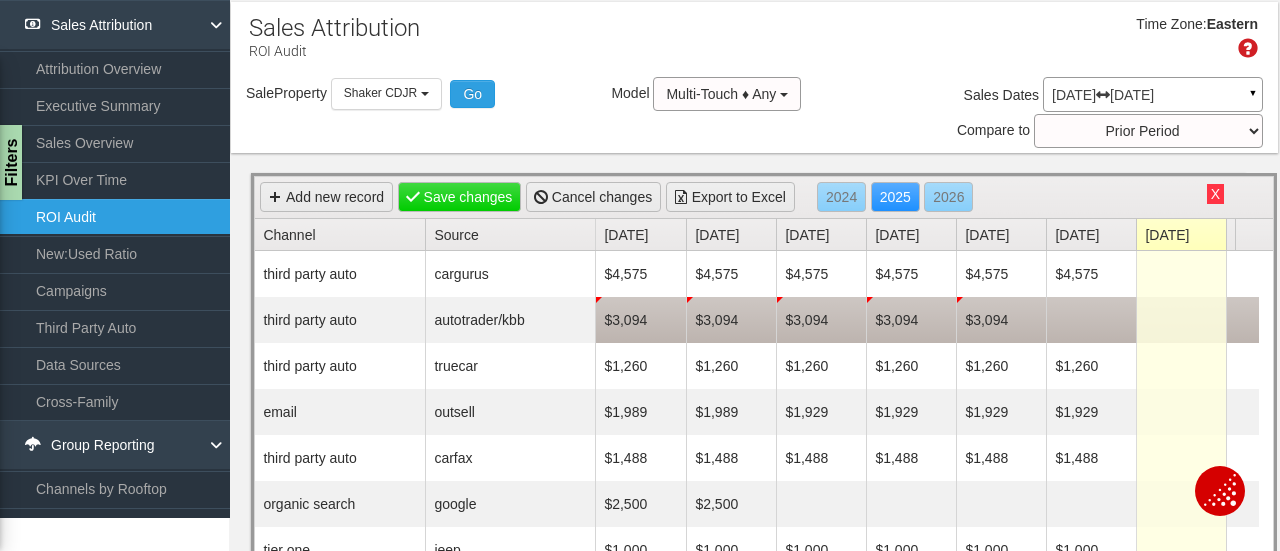 scroll, scrollTop: 0, scrollLeft: 0, axis: both 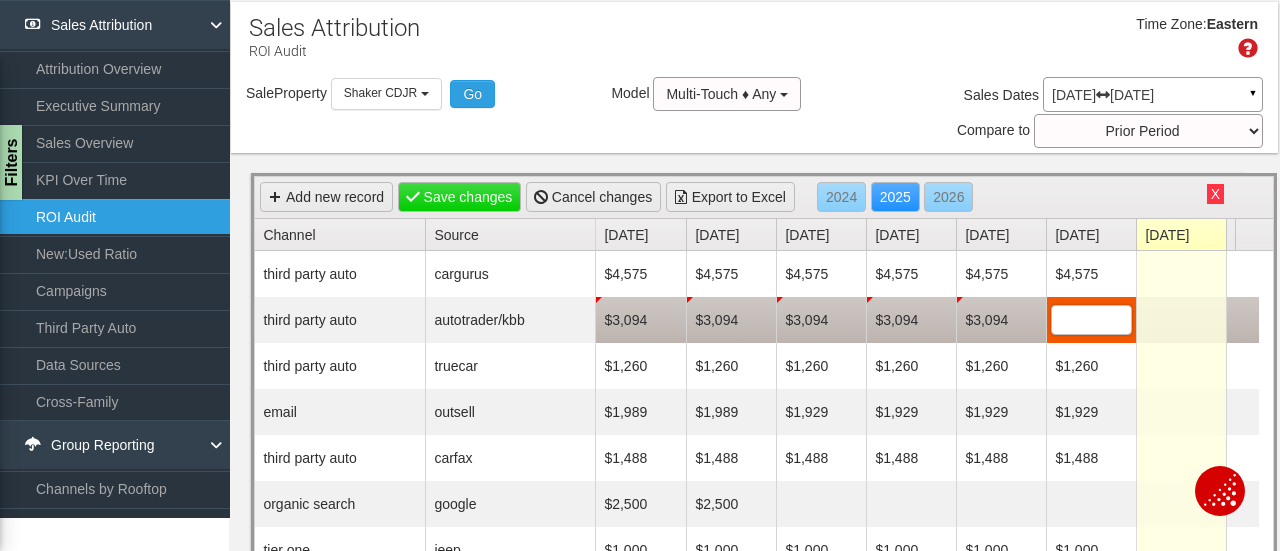 click at bounding box center (1091, 320) 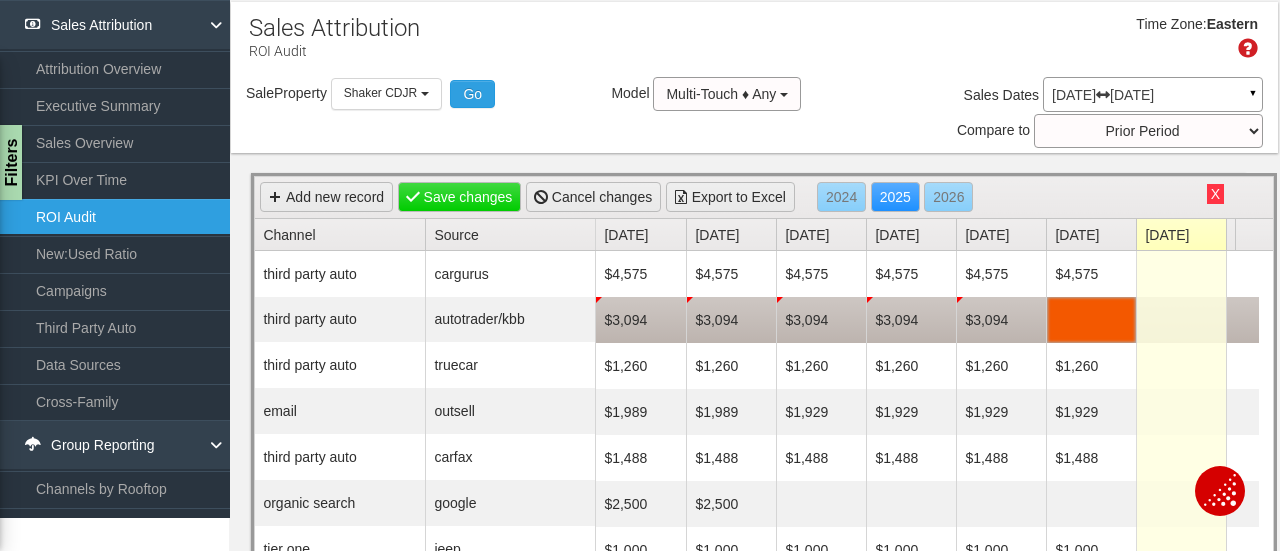 scroll, scrollTop: 0, scrollLeft: 0, axis: both 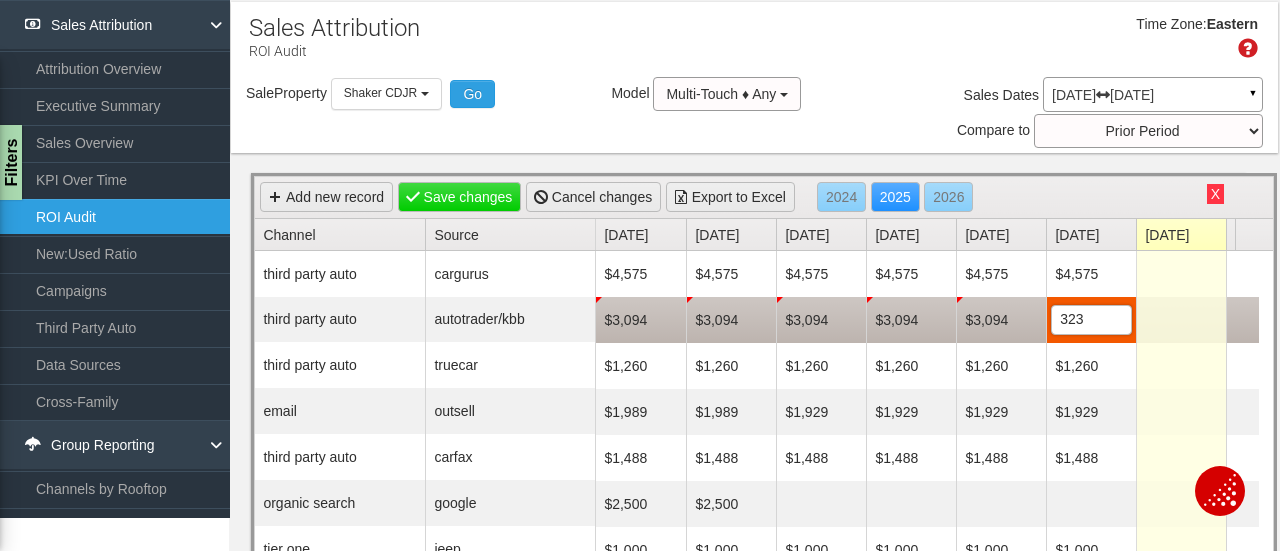 type on "3233" 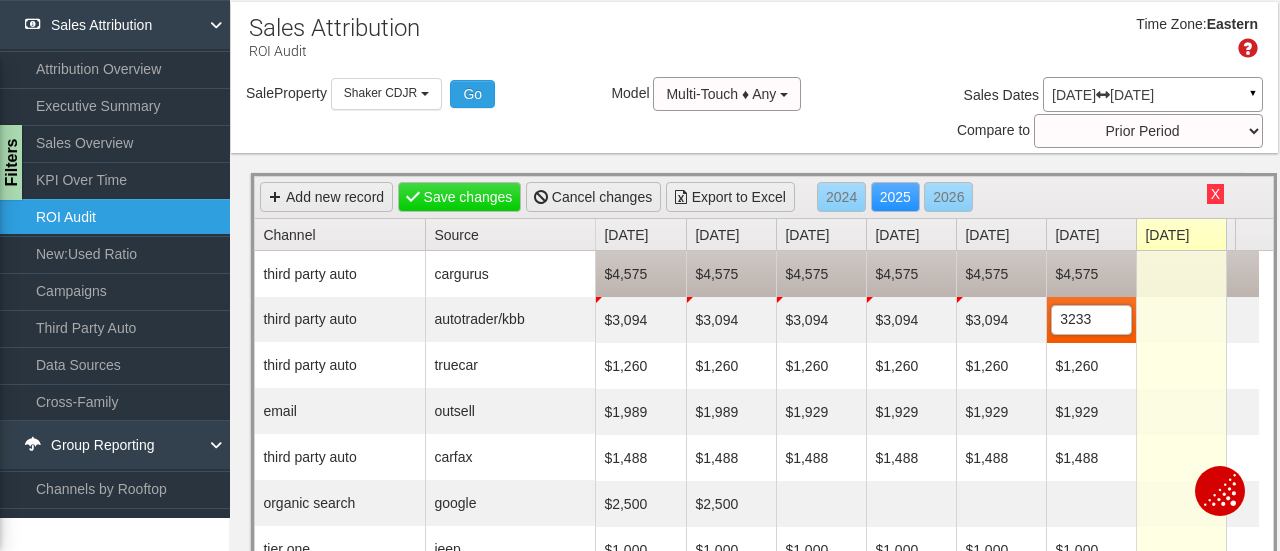 click on "$4,575" at bounding box center (641, 274) 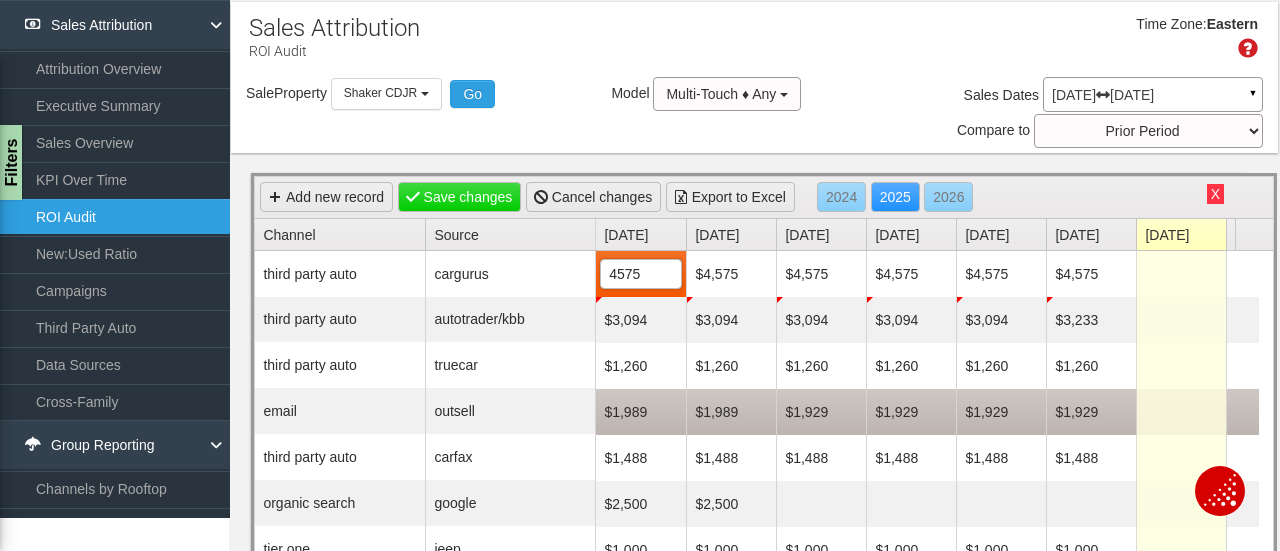 scroll, scrollTop: 23, scrollLeft: 0, axis: vertical 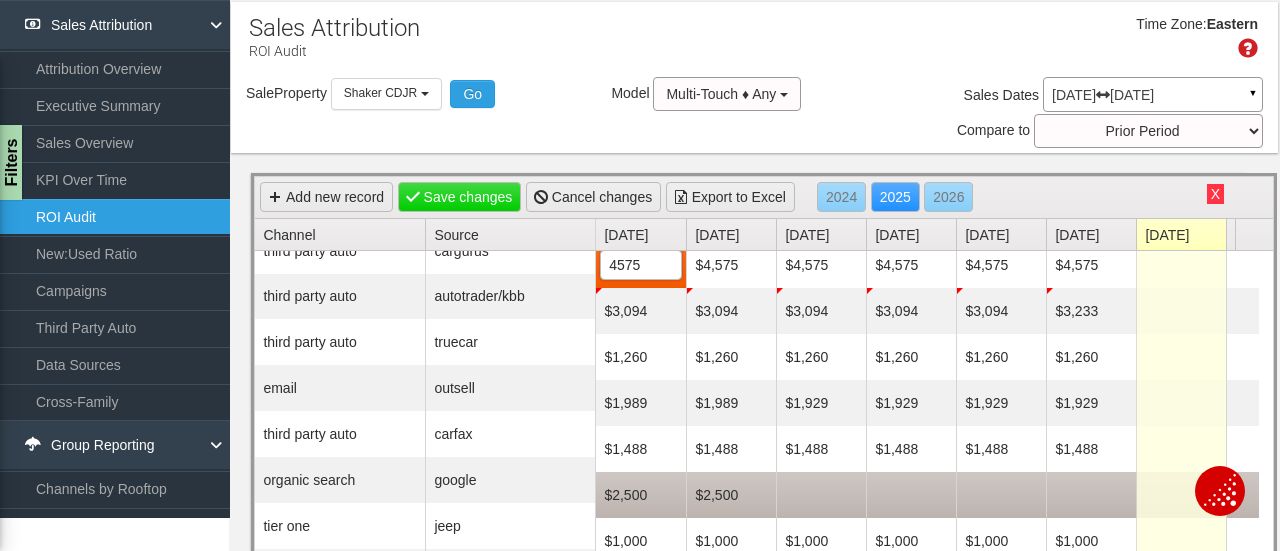 click at bounding box center (821, 495) 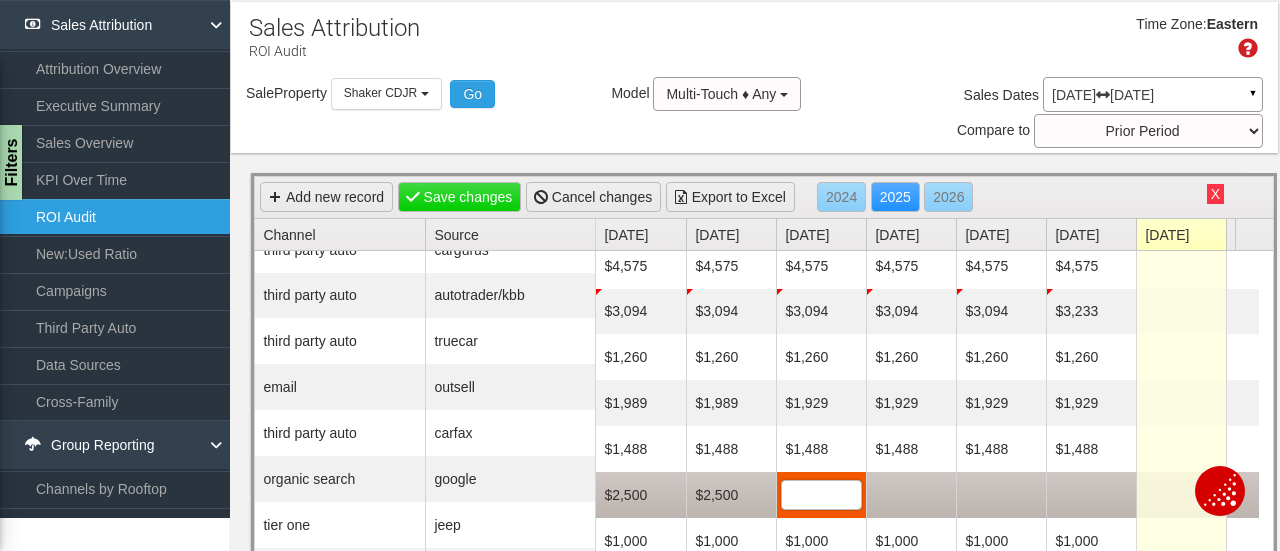 scroll, scrollTop: 22, scrollLeft: 0, axis: vertical 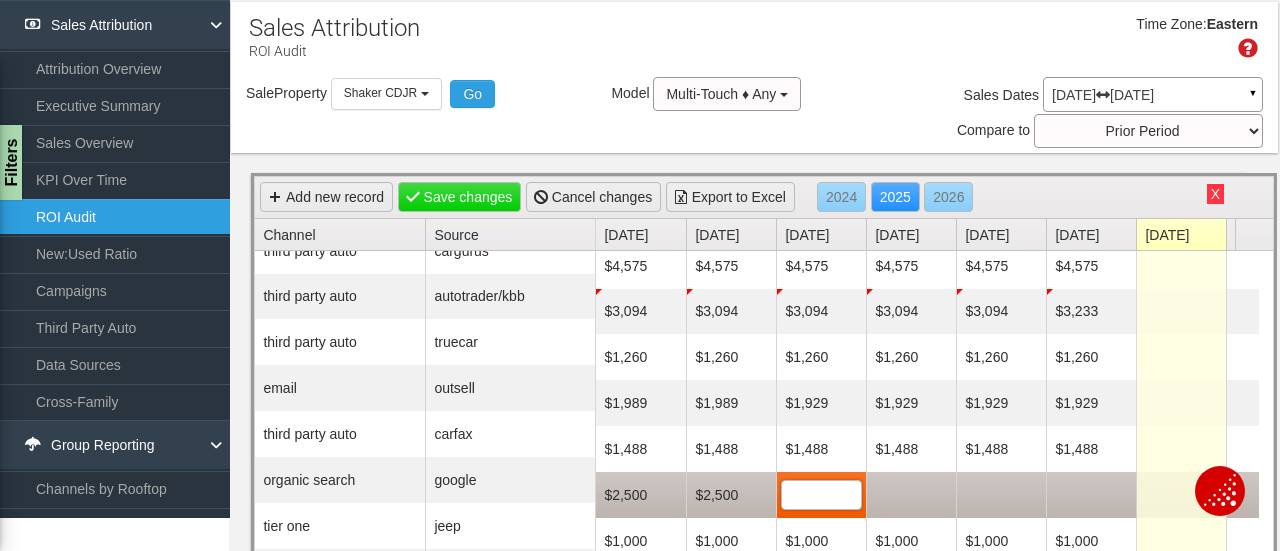 click on "$2,500" at bounding box center (731, 495) 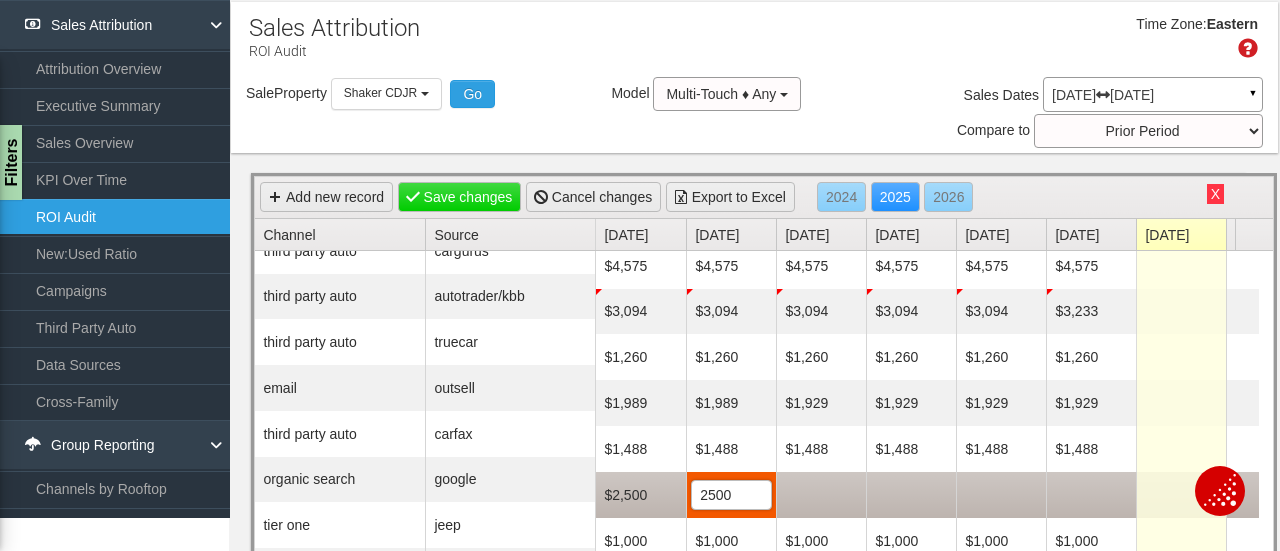 click on "2500" at bounding box center [731, 495] 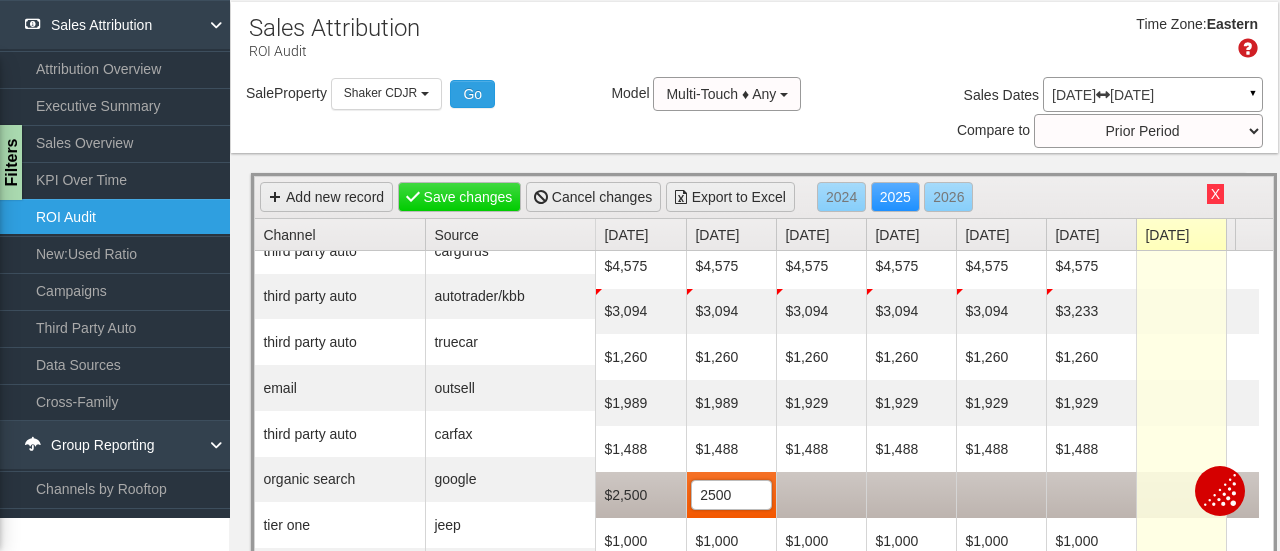 click at bounding box center (821, 495) 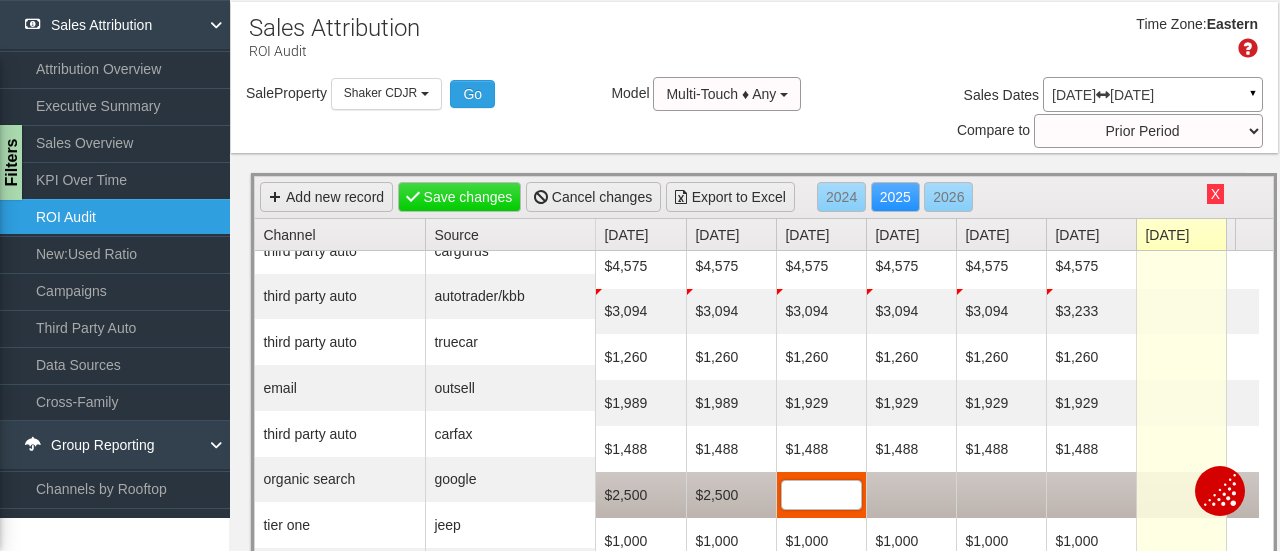 click at bounding box center (821, 495) 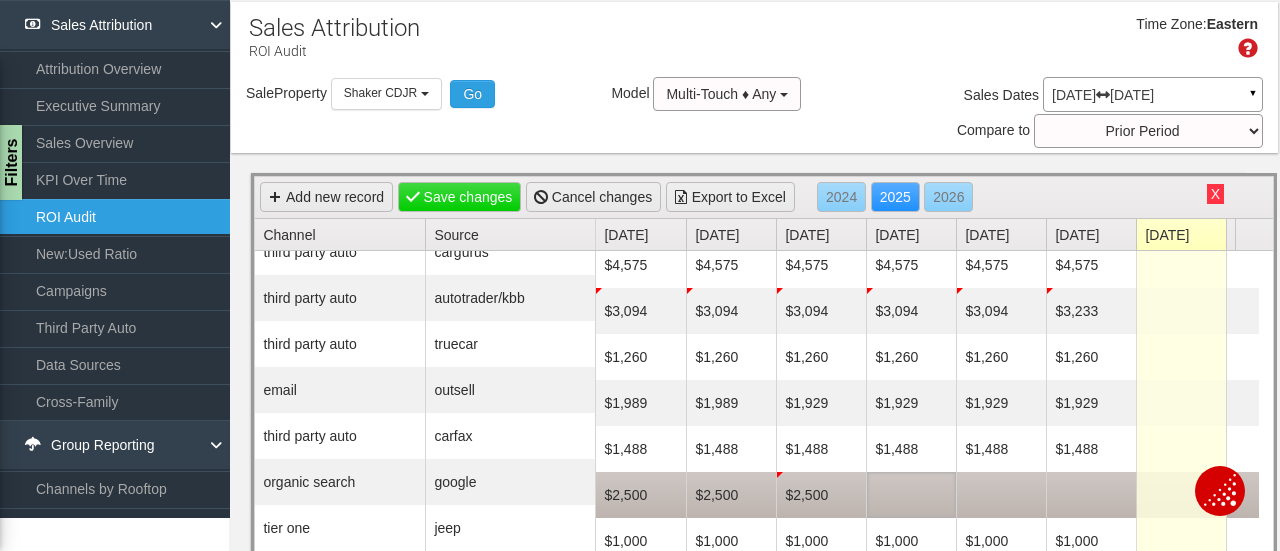 scroll, scrollTop: 0, scrollLeft: 0, axis: both 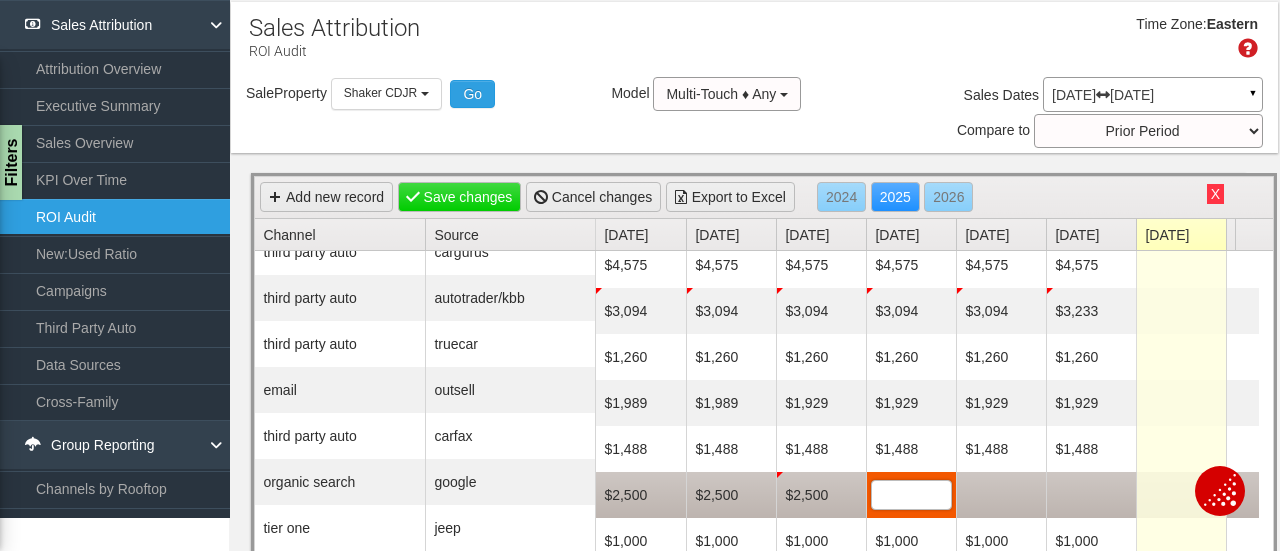 click at bounding box center [911, 495] 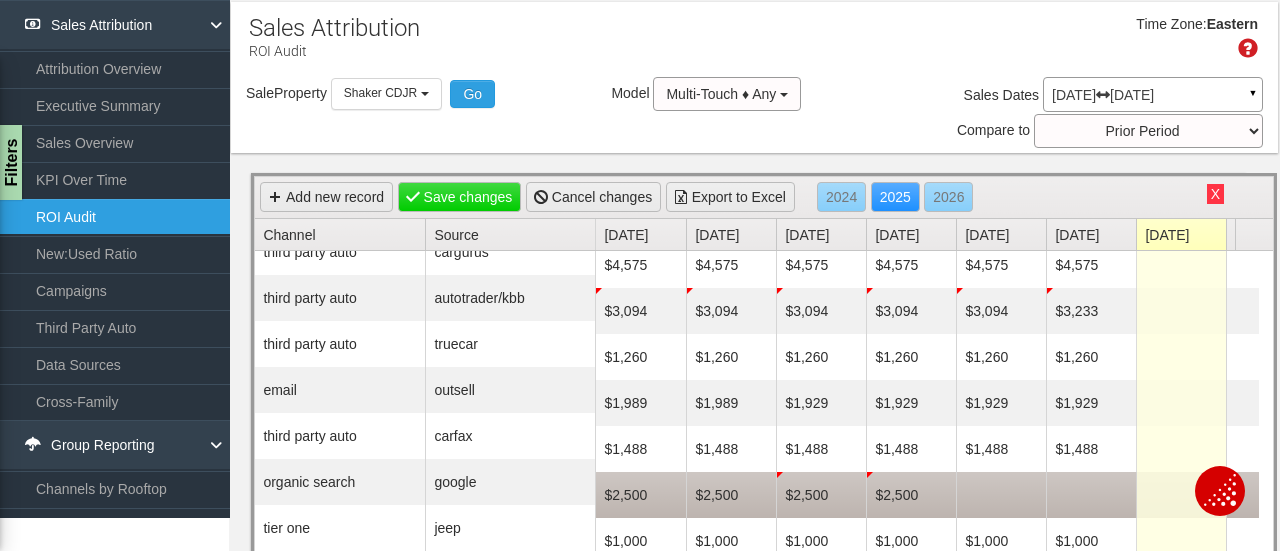 scroll, scrollTop: 0, scrollLeft: 0, axis: both 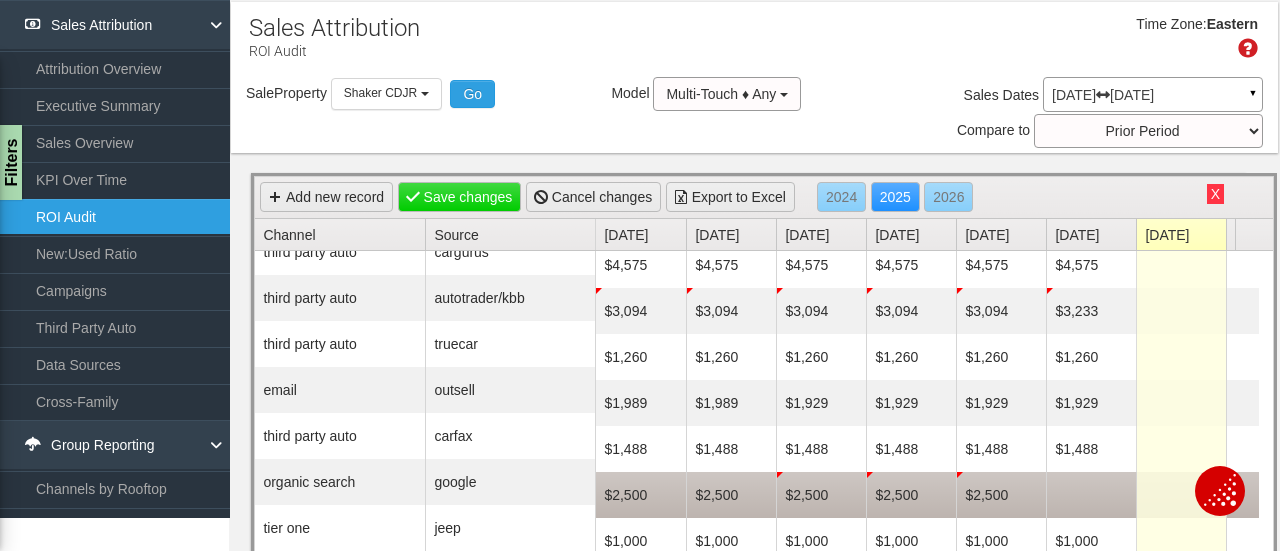 click at bounding box center [1091, 495] 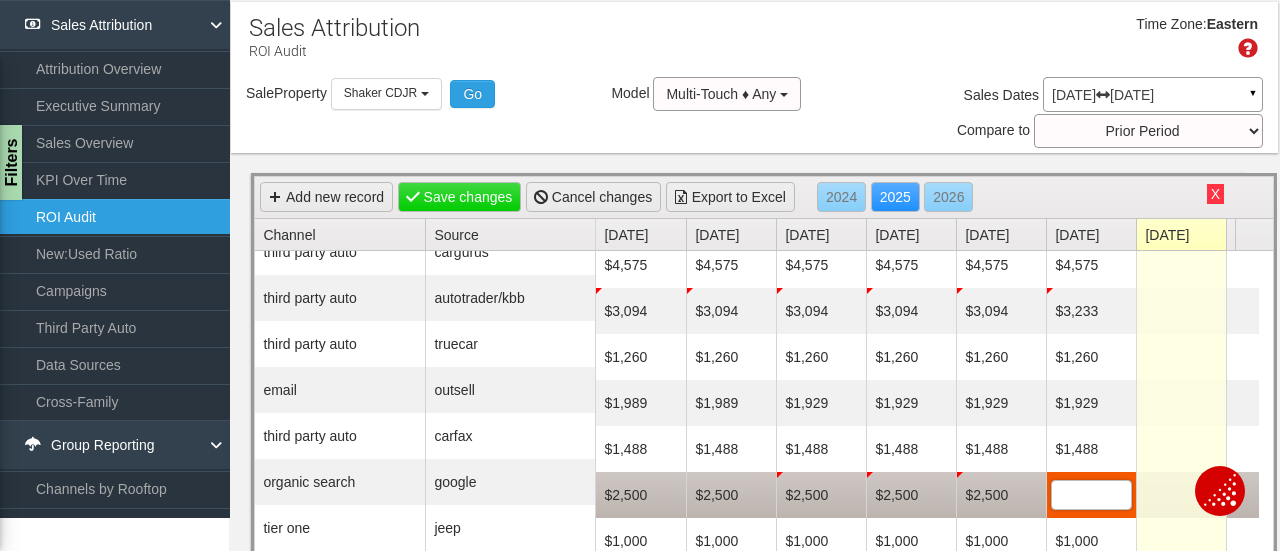click at bounding box center [1091, 495] 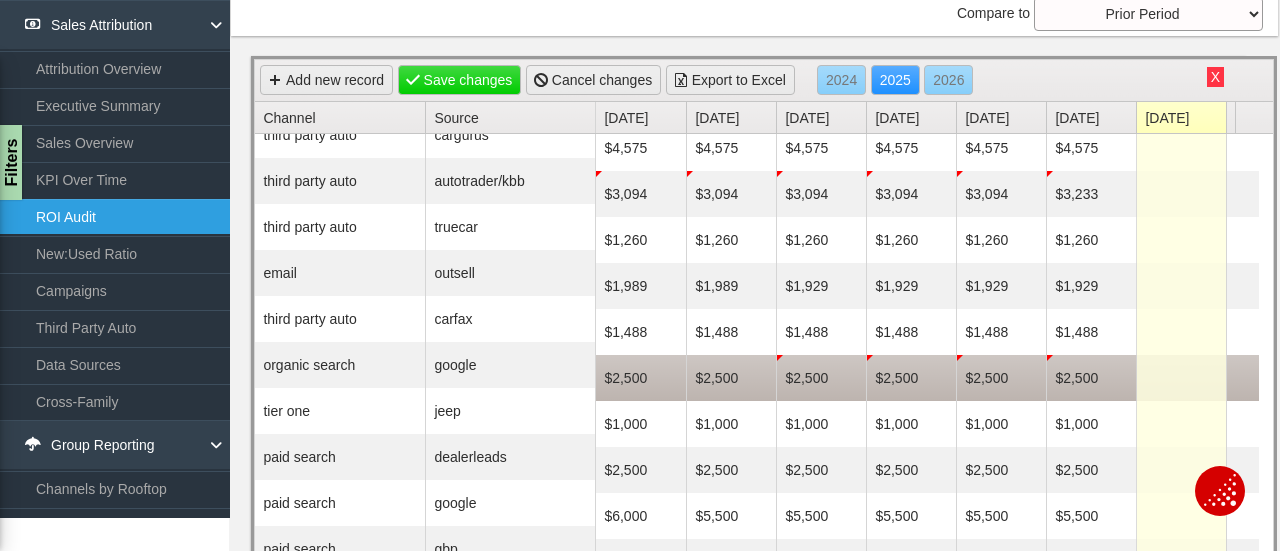 scroll, scrollTop: 200, scrollLeft: 0, axis: vertical 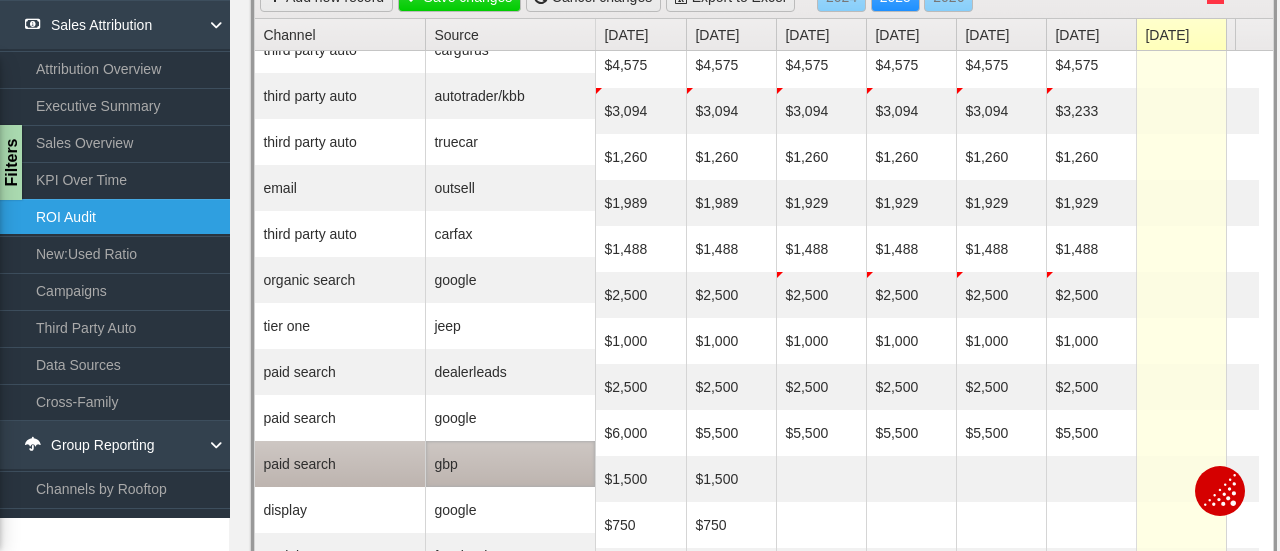 click on "gbp" at bounding box center (510, 464) 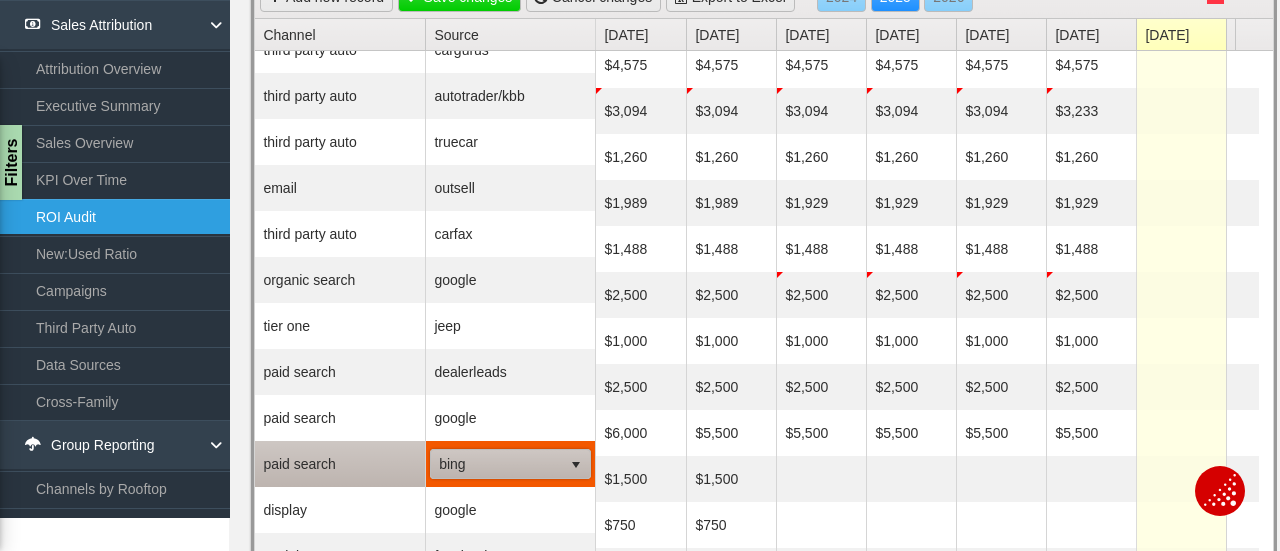 click on "bing" at bounding box center (496, 464) 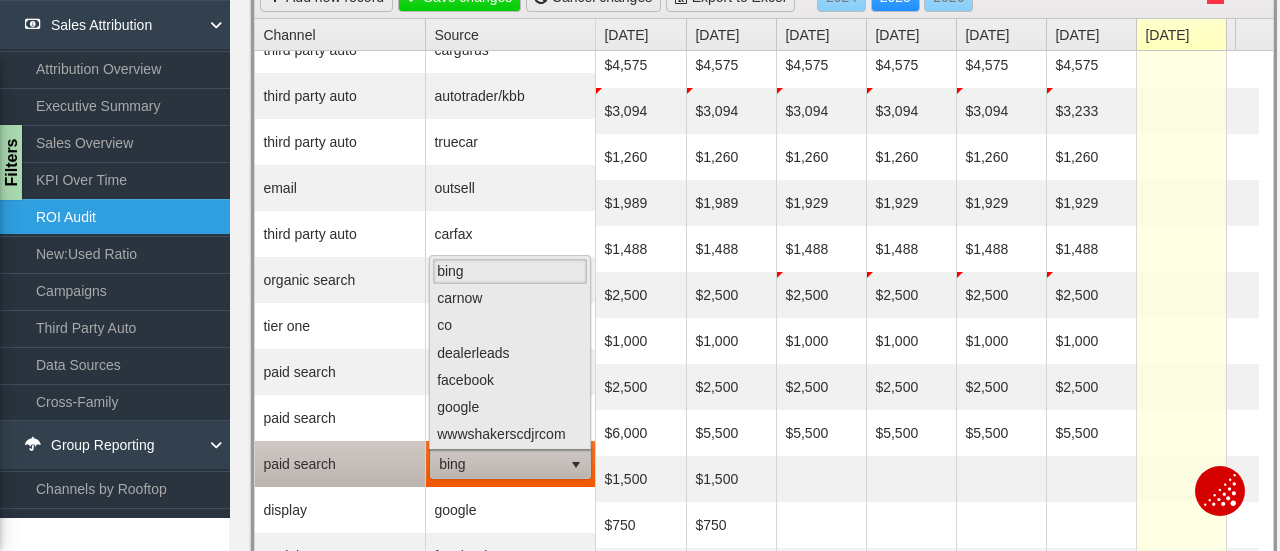 click on "paid search" at bounding box center [340, 464] 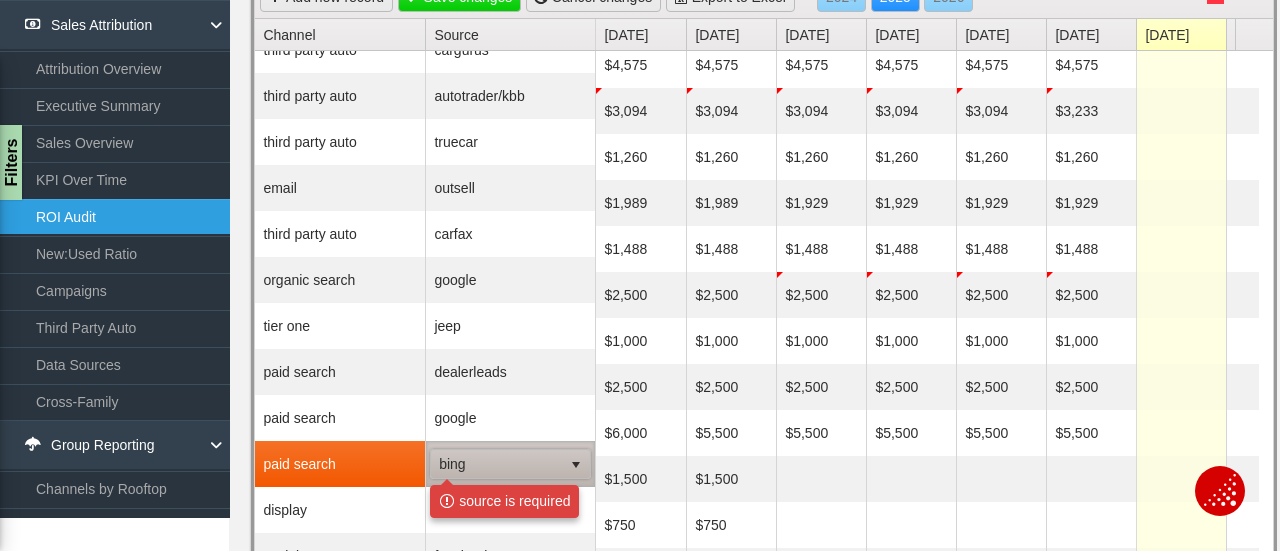 click on "bing" at bounding box center (496, 464) 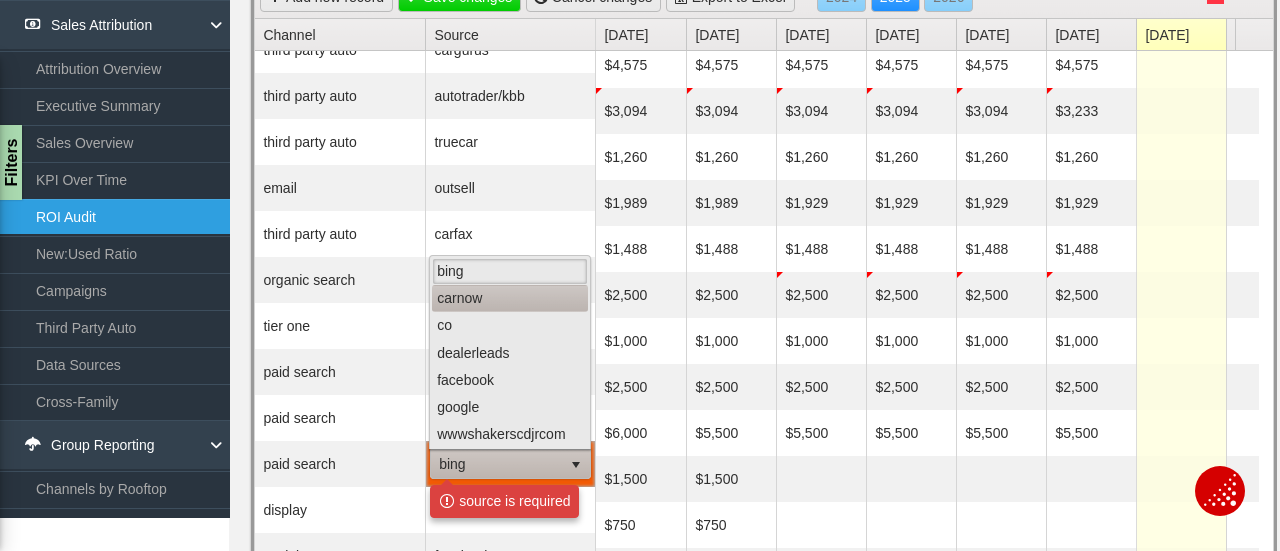 click on "carnow" at bounding box center [510, 298] 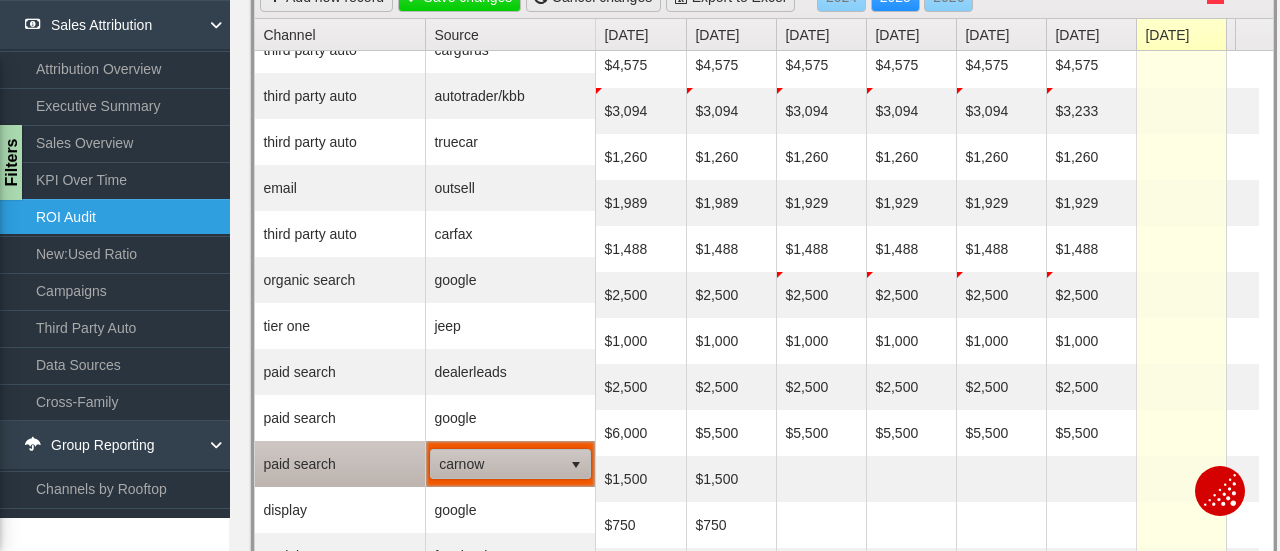 click on "carnow" at bounding box center (496, 464) 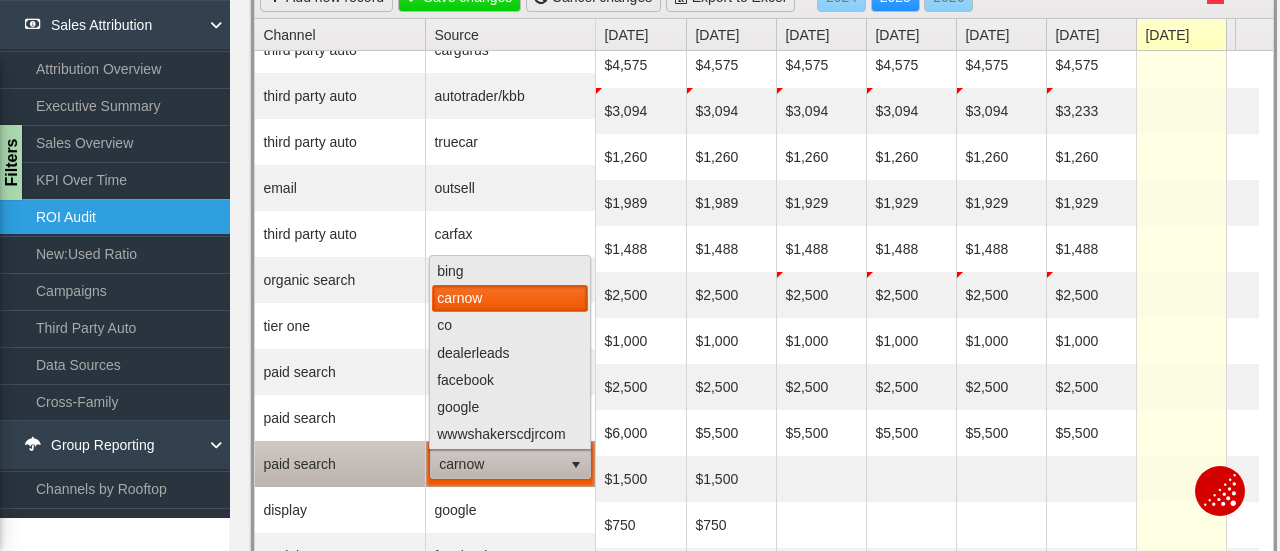 click on "carnow" at bounding box center (496, 464) 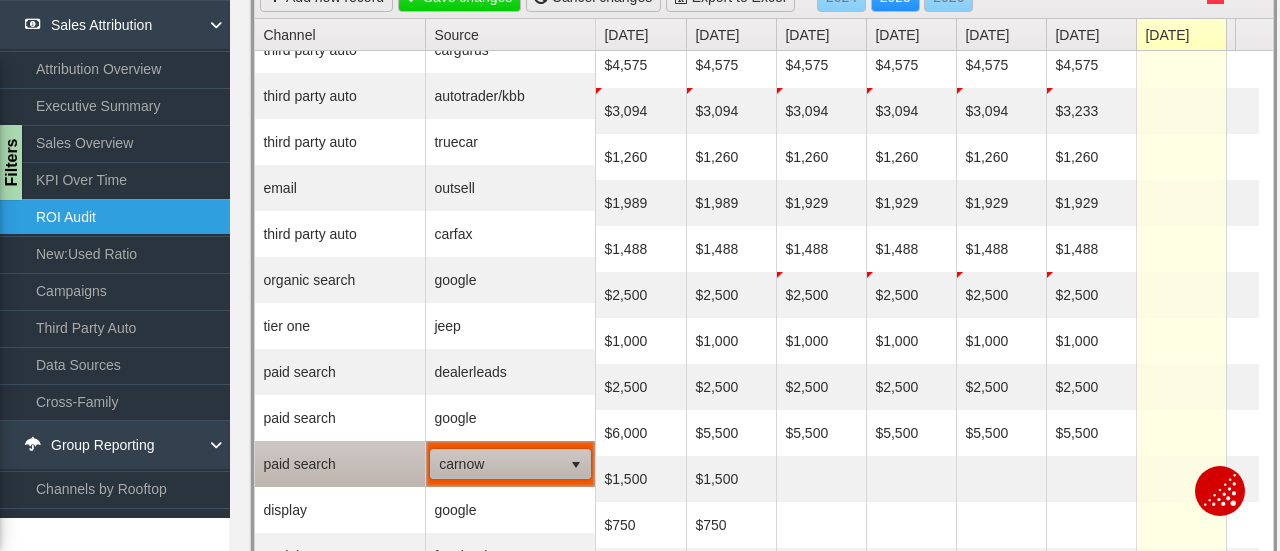 click at bounding box center [576, 465] 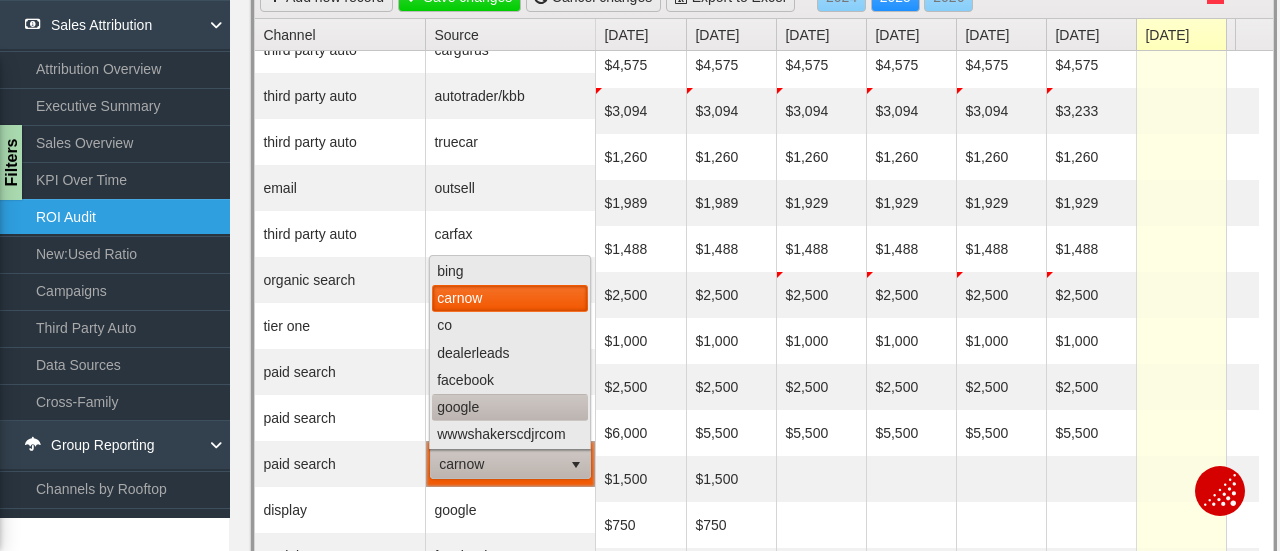 click on "google" at bounding box center (510, 407) 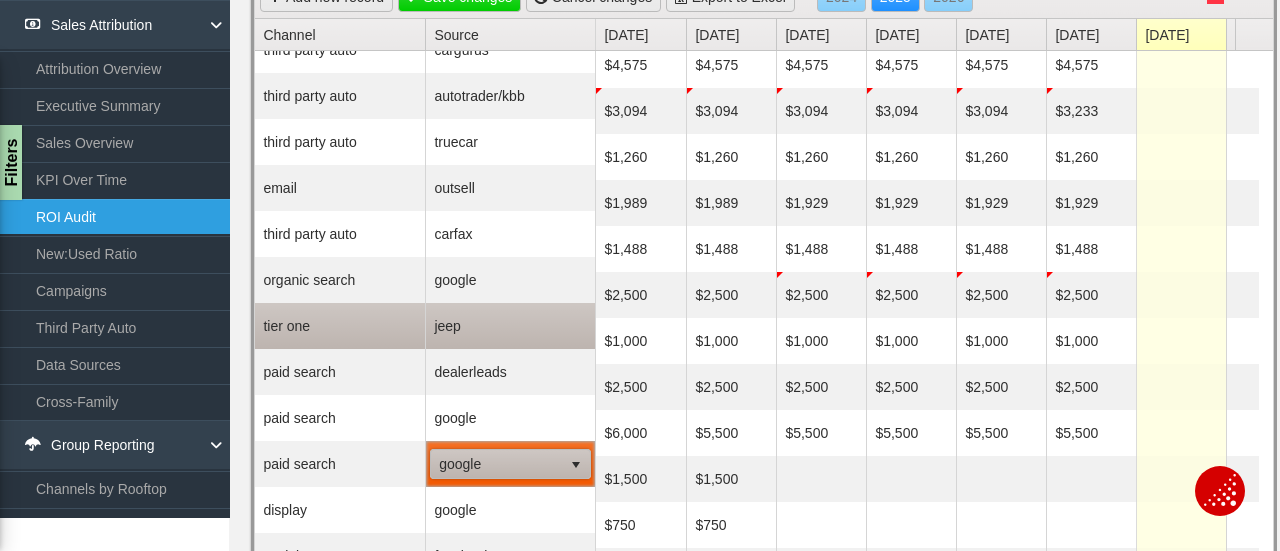 scroll, scrollTop: 0, scrollLeft: 0, axis: both 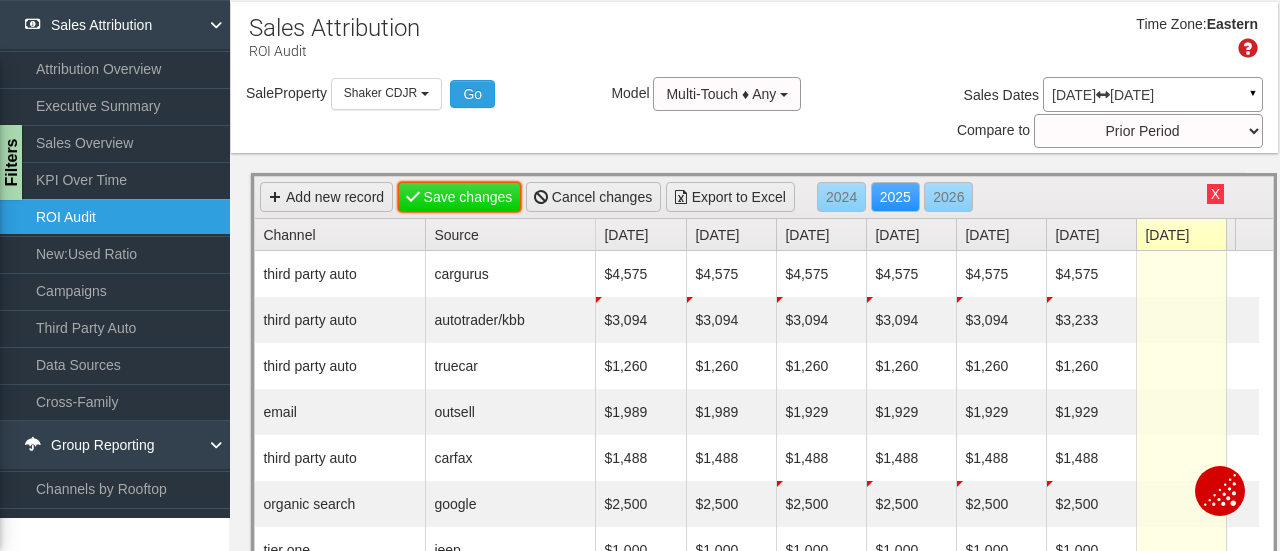 click on "Save changes" at bounding box center [460, 197] 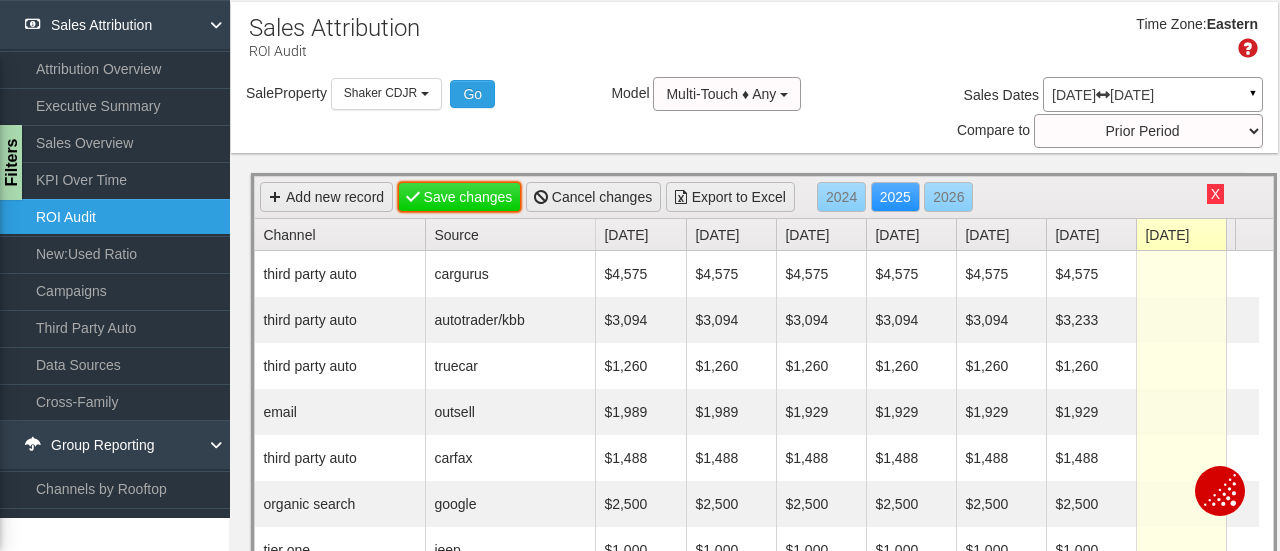 click on "Save changes" at bounding box center [460, 197] 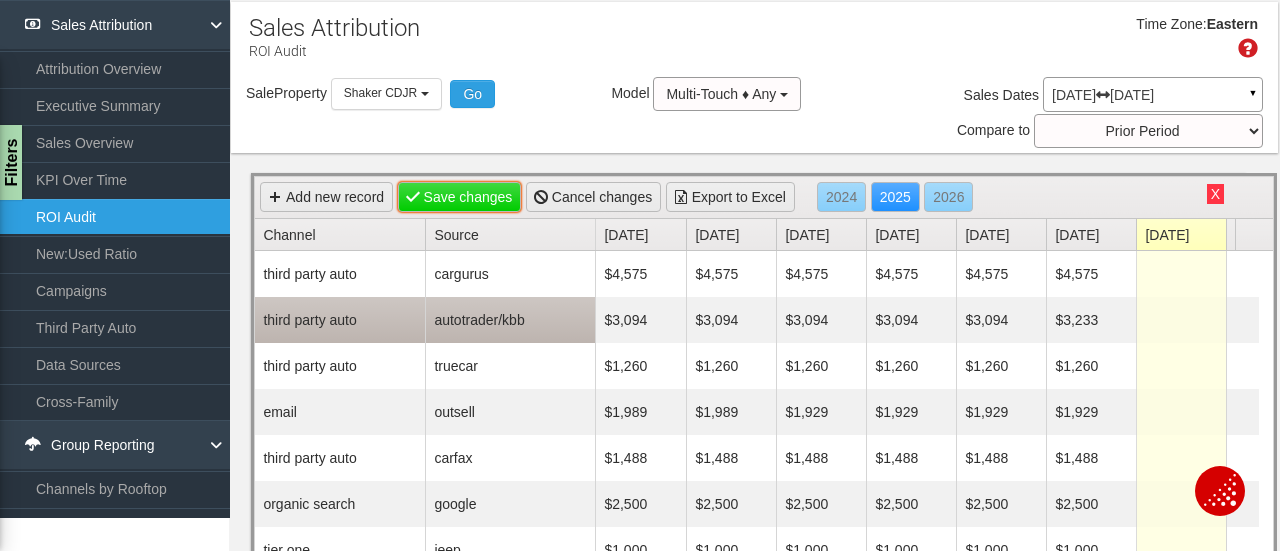 scroll, scrollTop: 24, scrollLeft: 0, axis: vertical 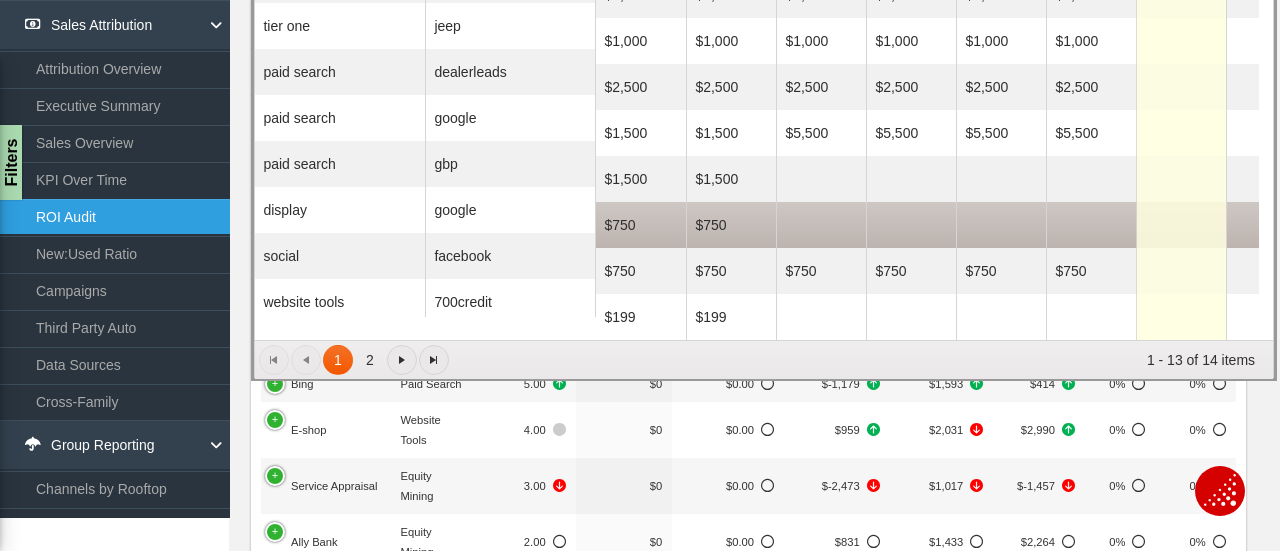 click on "$750" at bounding box center (641, 225) 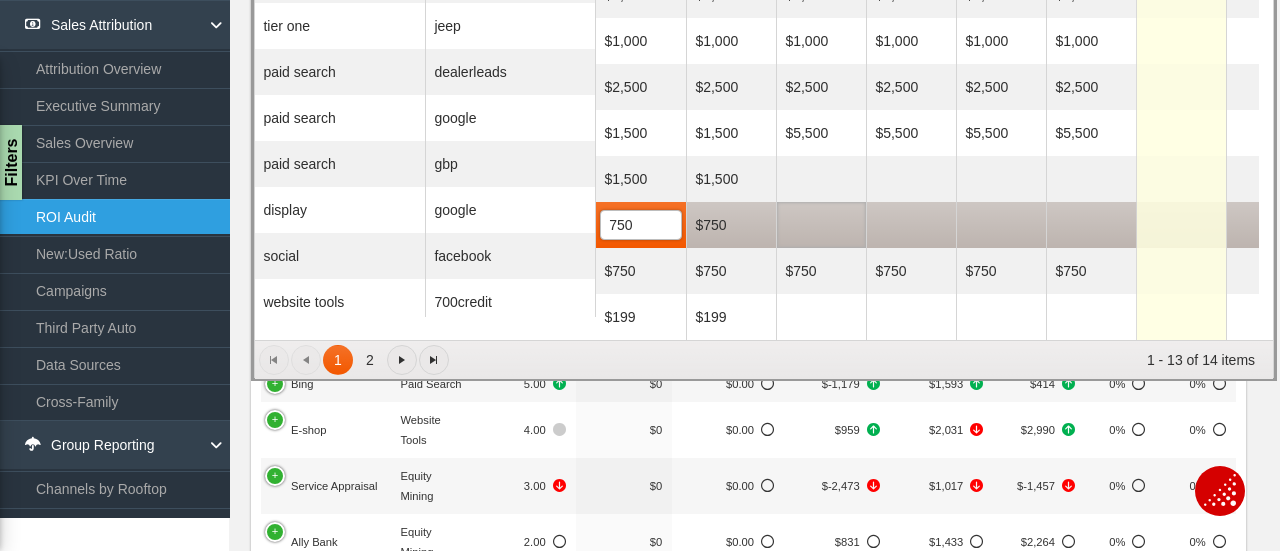 click at bounding box center [821, 225] 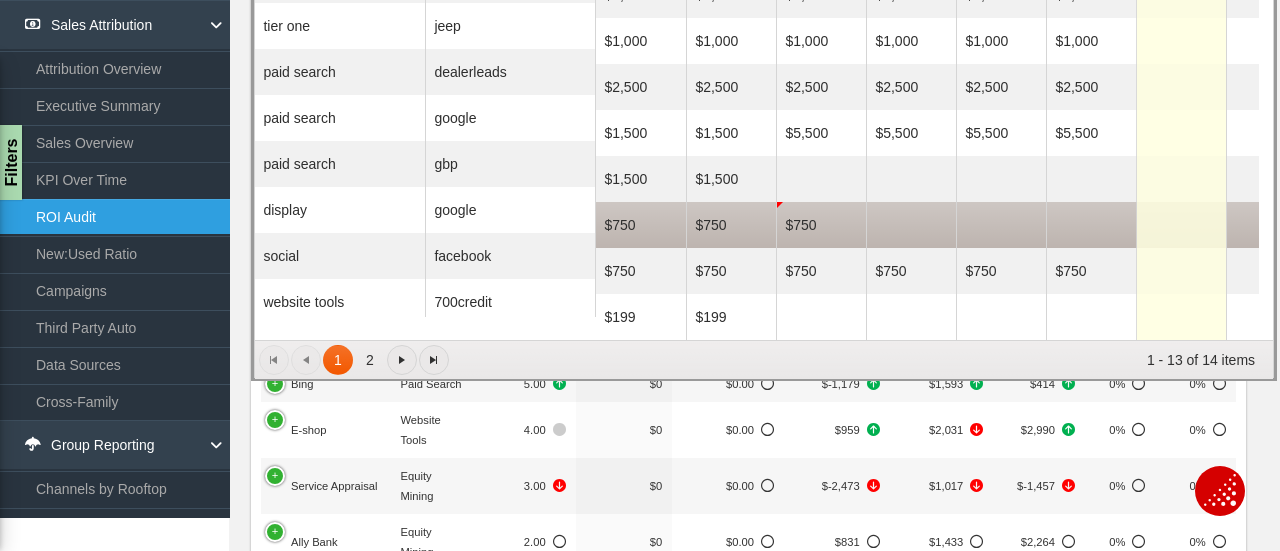 scroll, scrollTop: 500, scrollLeft: 0, axis: vertical 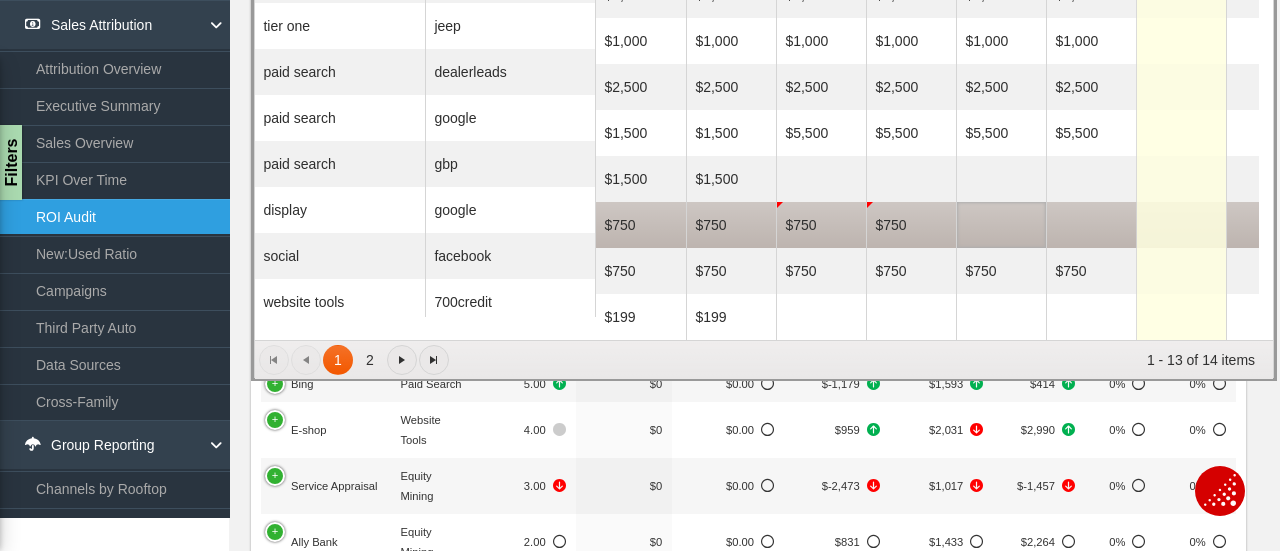 drag, startPoint x: 985, startPoint y: 201, endPoint x: 1014, endPoint y: 197, distance: 29.274563 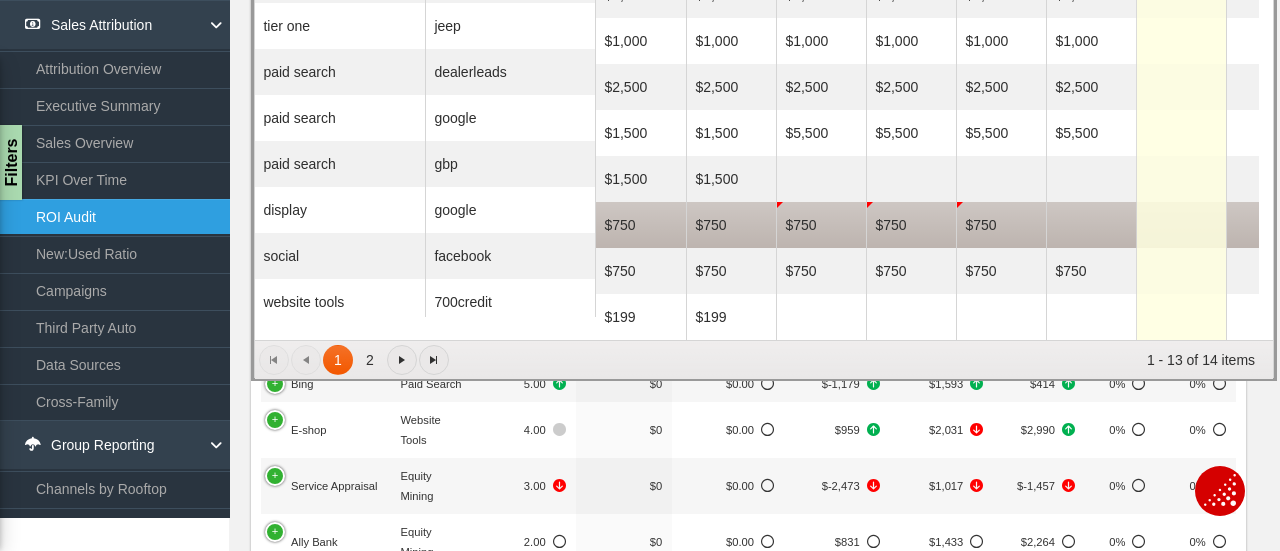 scroll, scrollTop: 500, scrollLeft: 0, axis: vertical 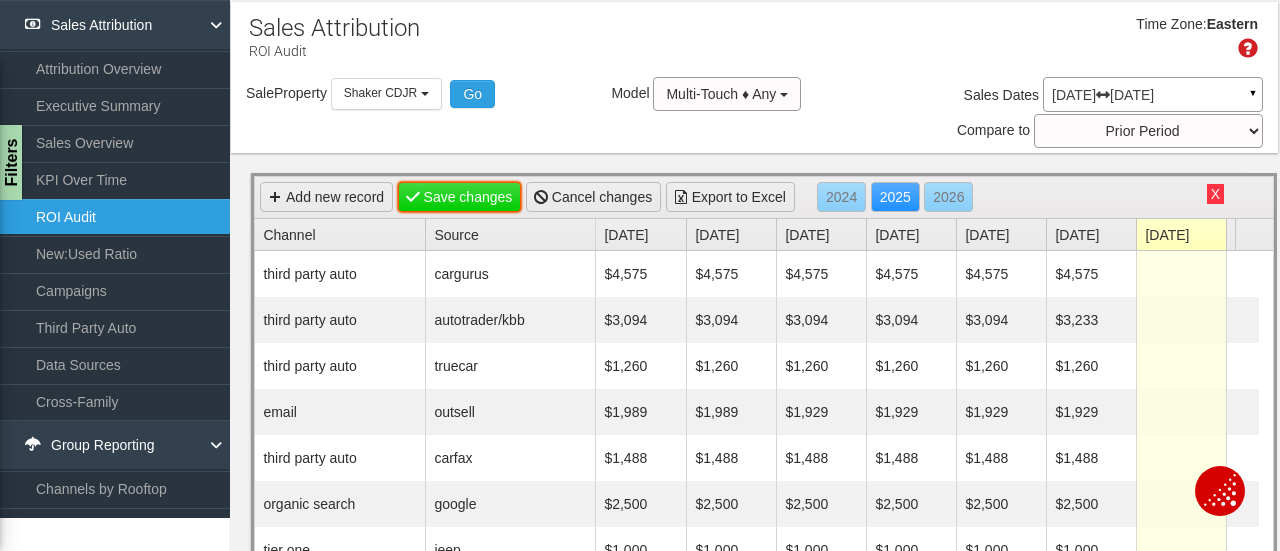 click on "Save changes" at bounding box center (460, 197) 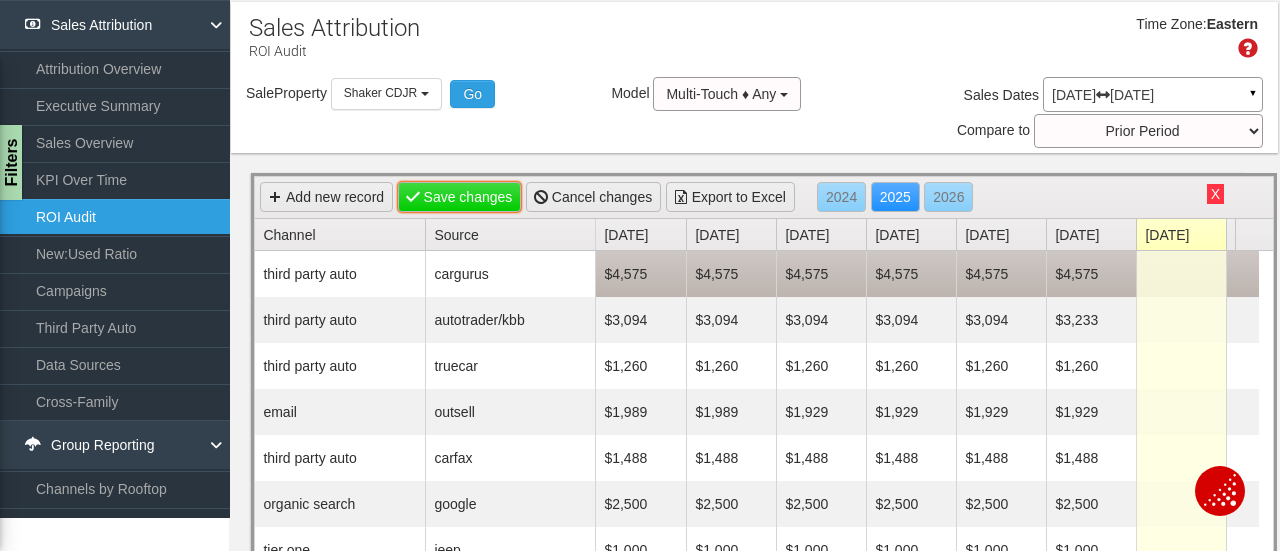scroll, scrollTop: 24, scrollLeft: 0, axis: vertical 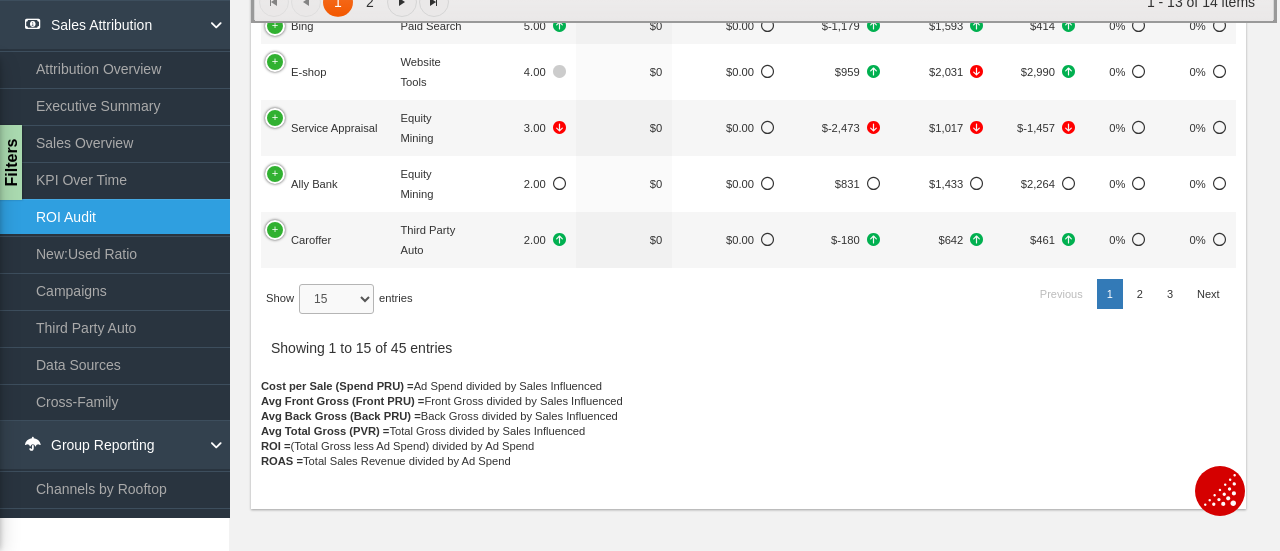 click on "15 30 50 All" at bounding box center [336, 299] 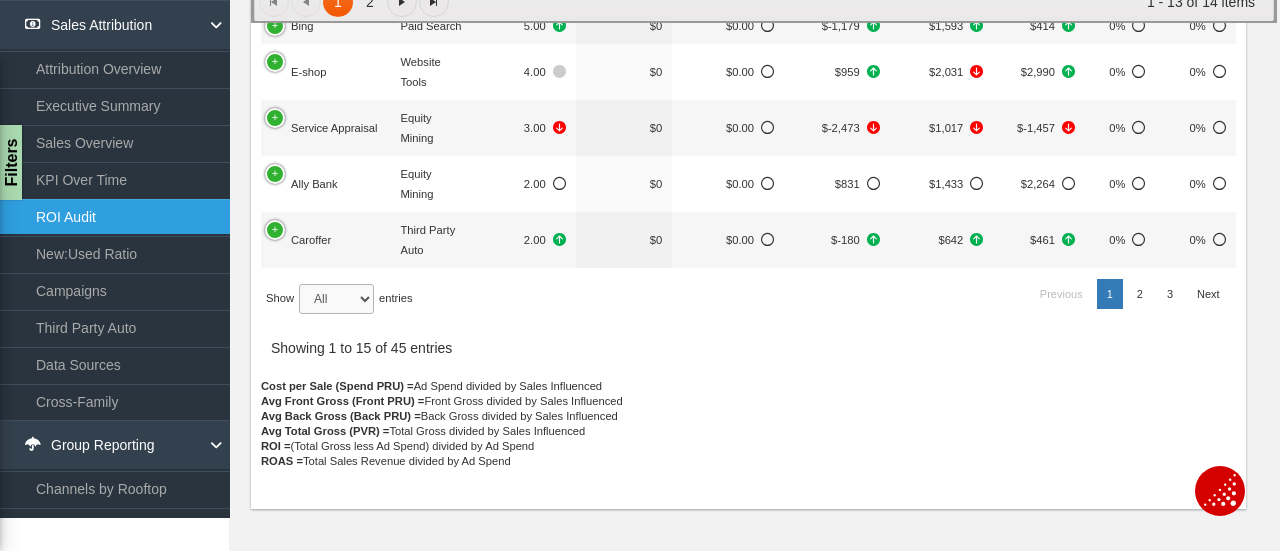 click on "15 30 50 All" at bounding box center [336, 299] 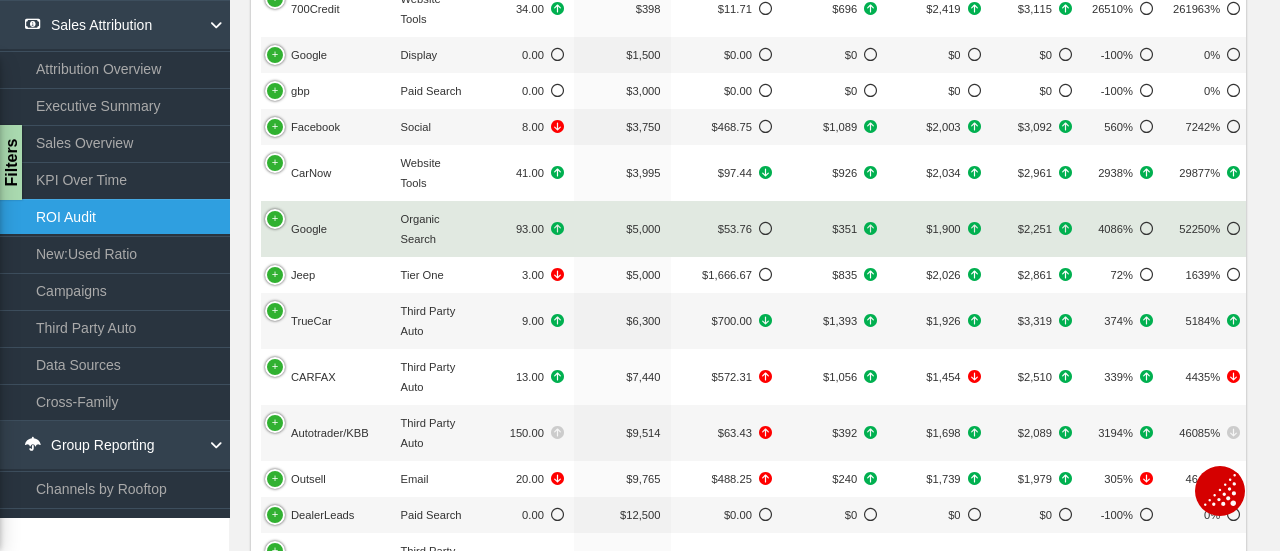scroll, scrollTop: 2200, scrollLeft: 0, axis: vertical 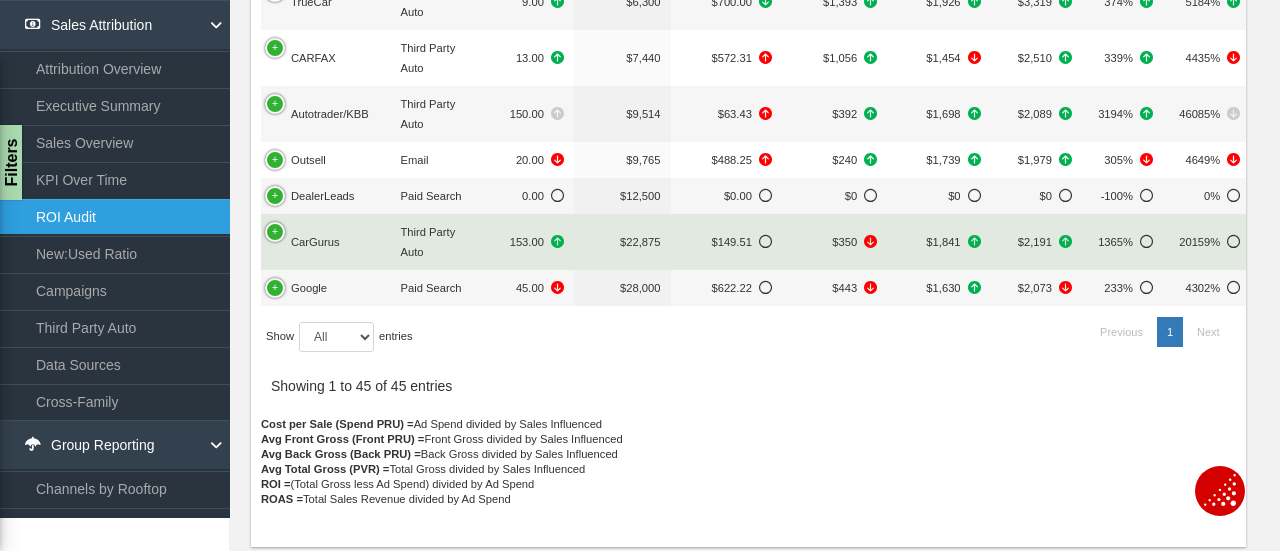 click on "CarGurus" at bounding box center [326, 242] 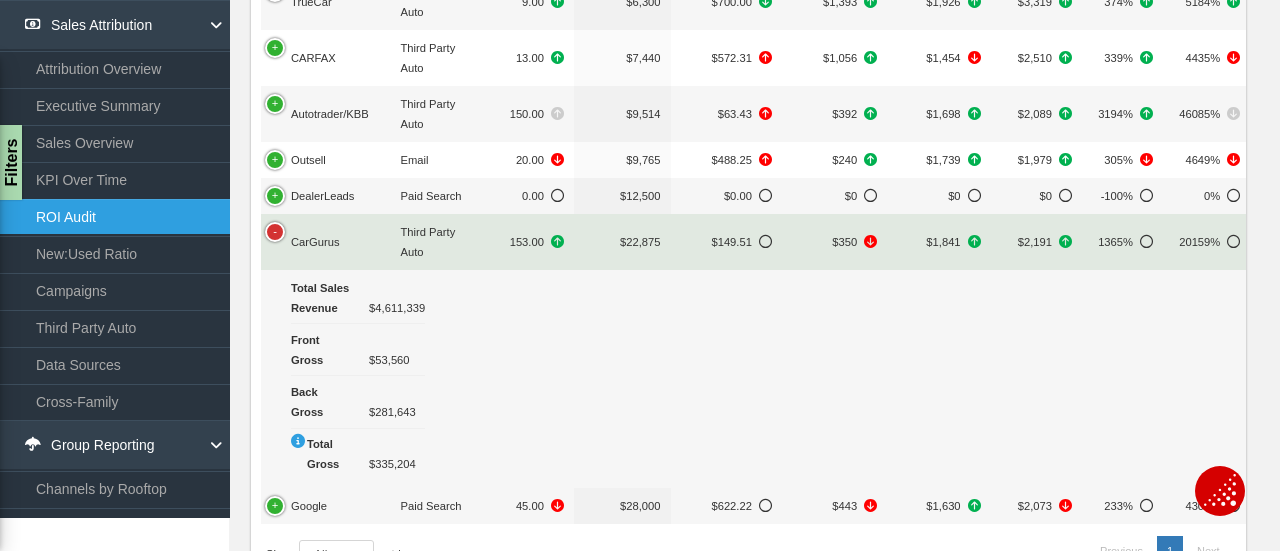 click on "CarGurus" at bounding box center [326, 242] 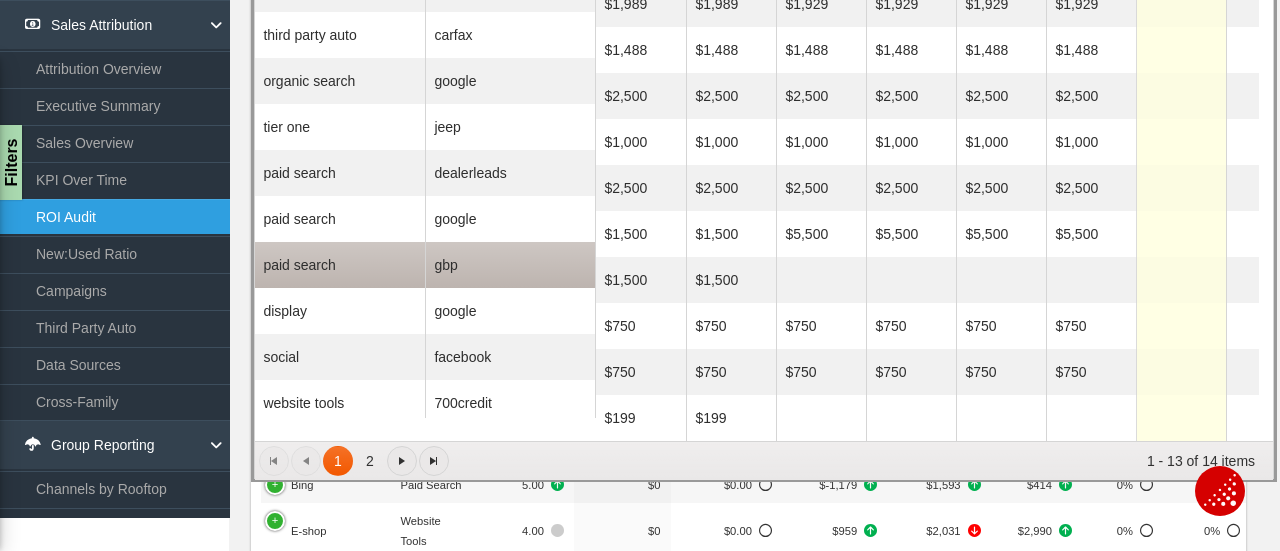 scroll, scrollTop: 400, scrollLeft: 0, axis: vertical 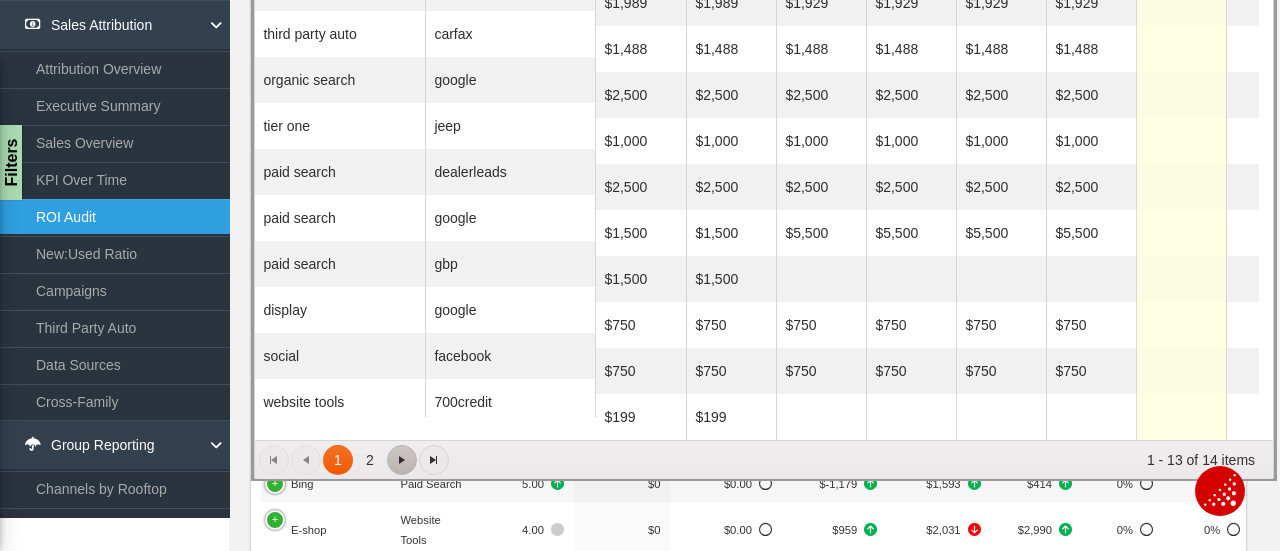 click at bounding box center [402, 460] 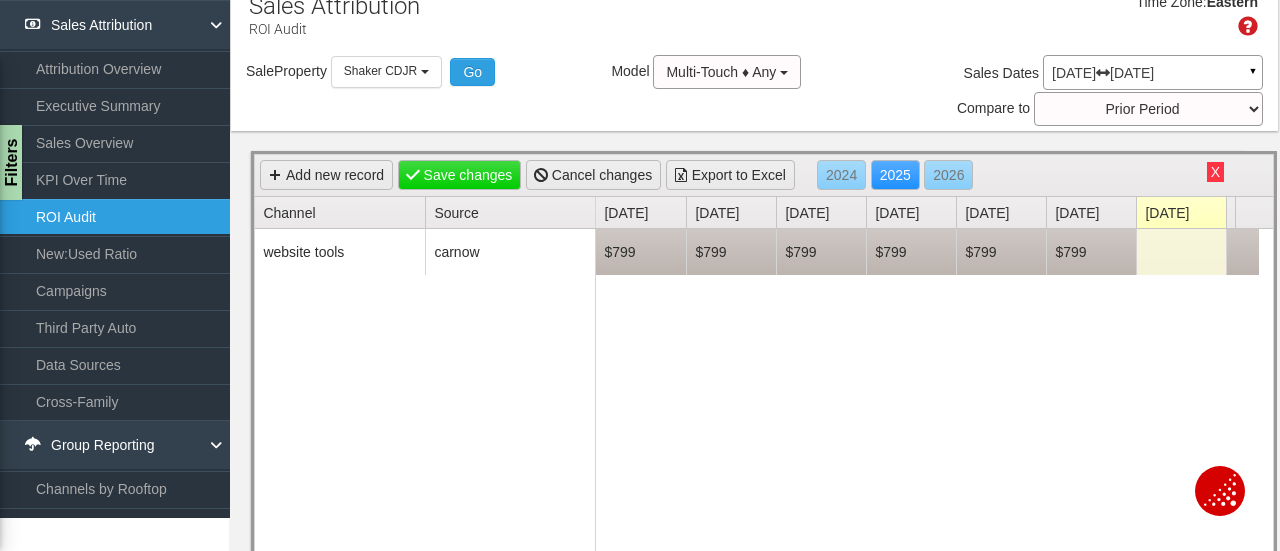 scroll, scrollTop: 0, scrollLeft: 0, axis: both 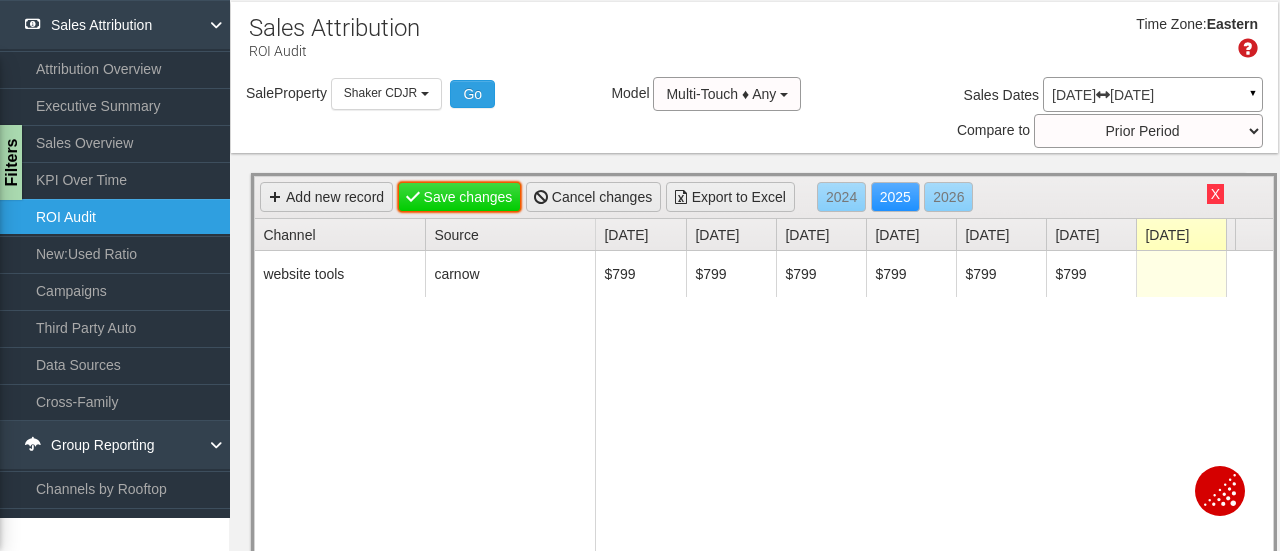 click on "Save changes" at bounding box center [460, 197] 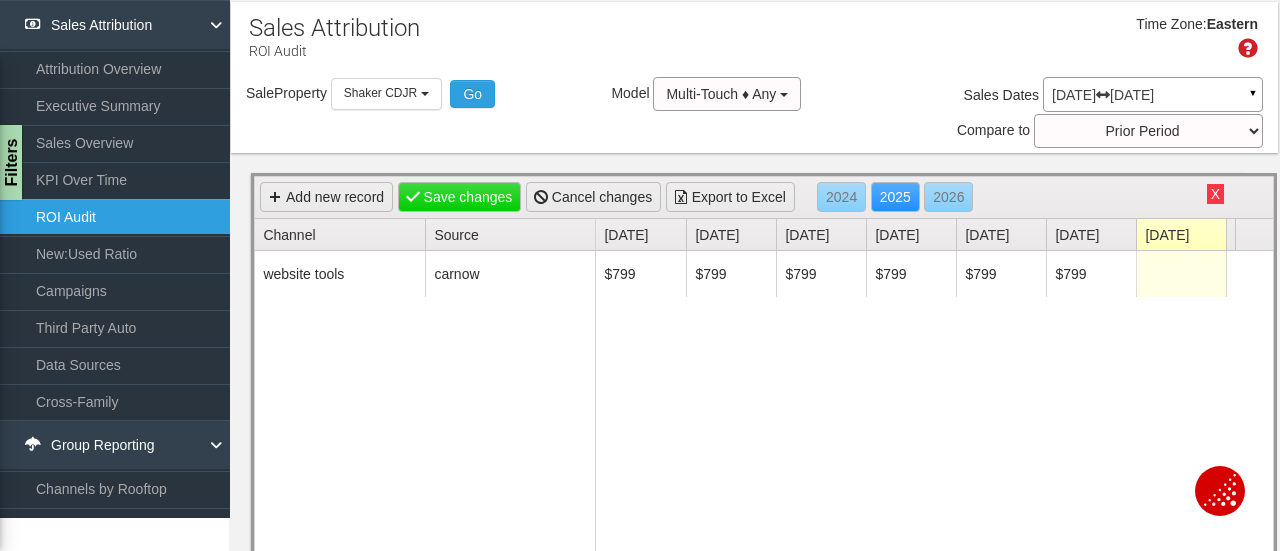 click on "X" at bounding box center [1215, 194] 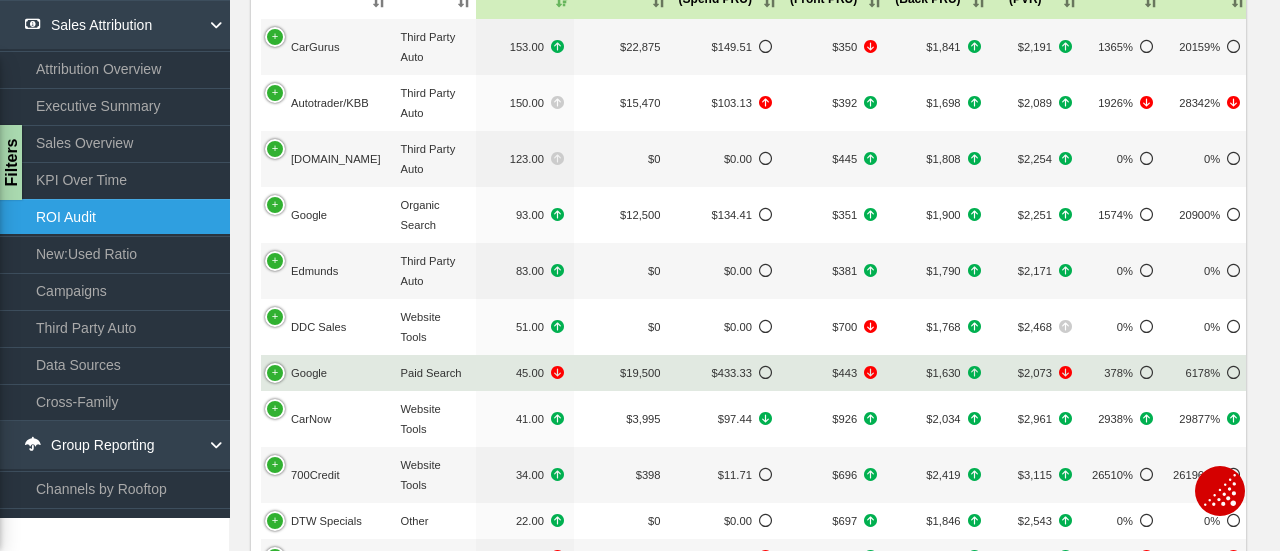 scroll, scrollTop: 500, scrollLeft: 0, axis: vertical 